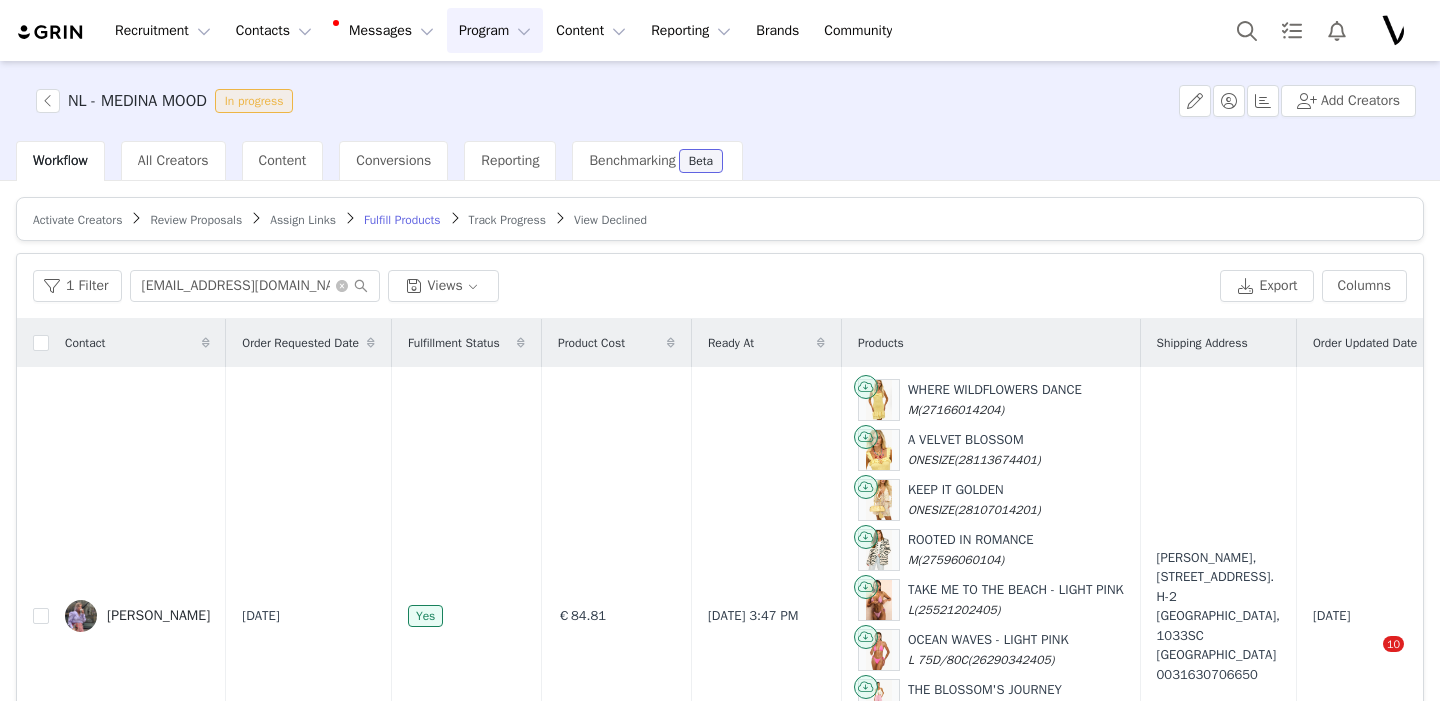 scroll, scrollTop: 0, scrollLeft: 0, axis: both 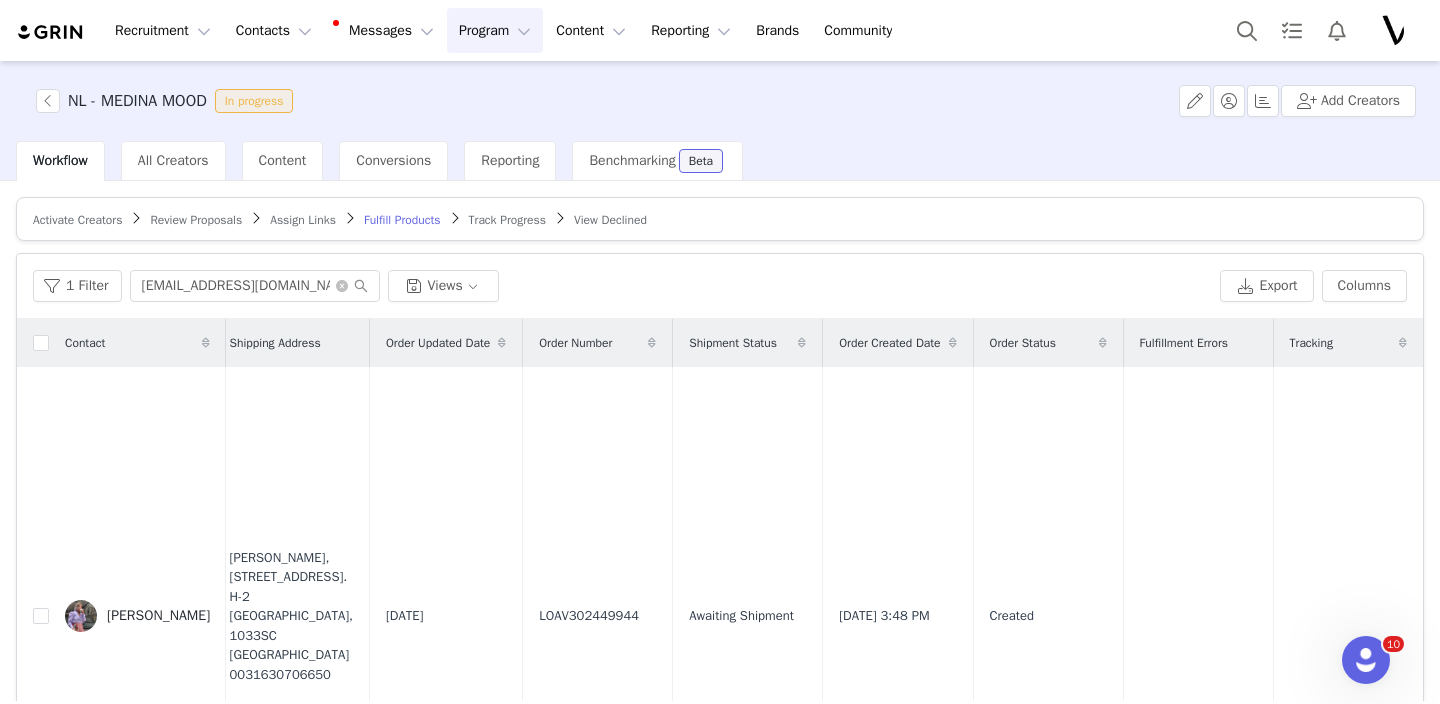 click on "1 Filter joseduinkerken1985@gmail.com Views" at bounding box center [622, 286] 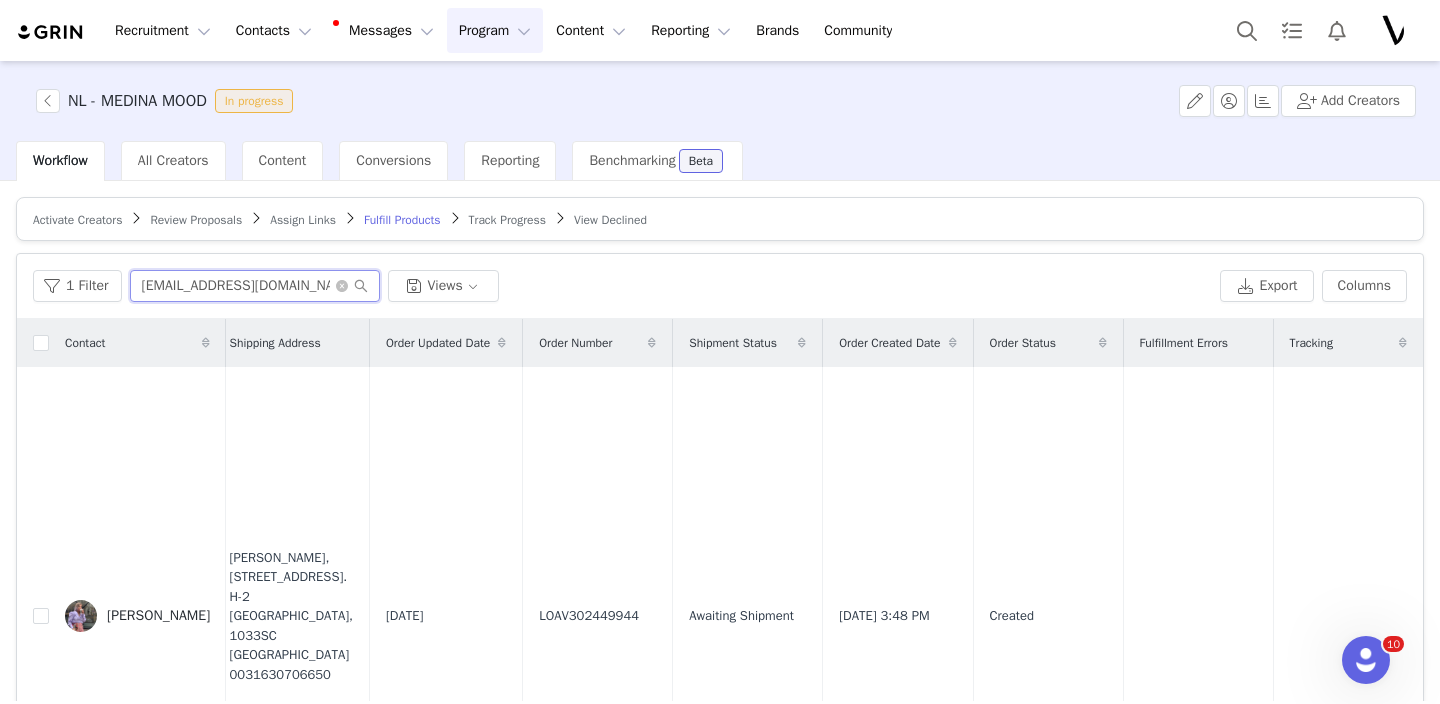 click on "[EMAIL_ADDRESS][DOMAIN_NAME]" at bounding box center [255, 286] 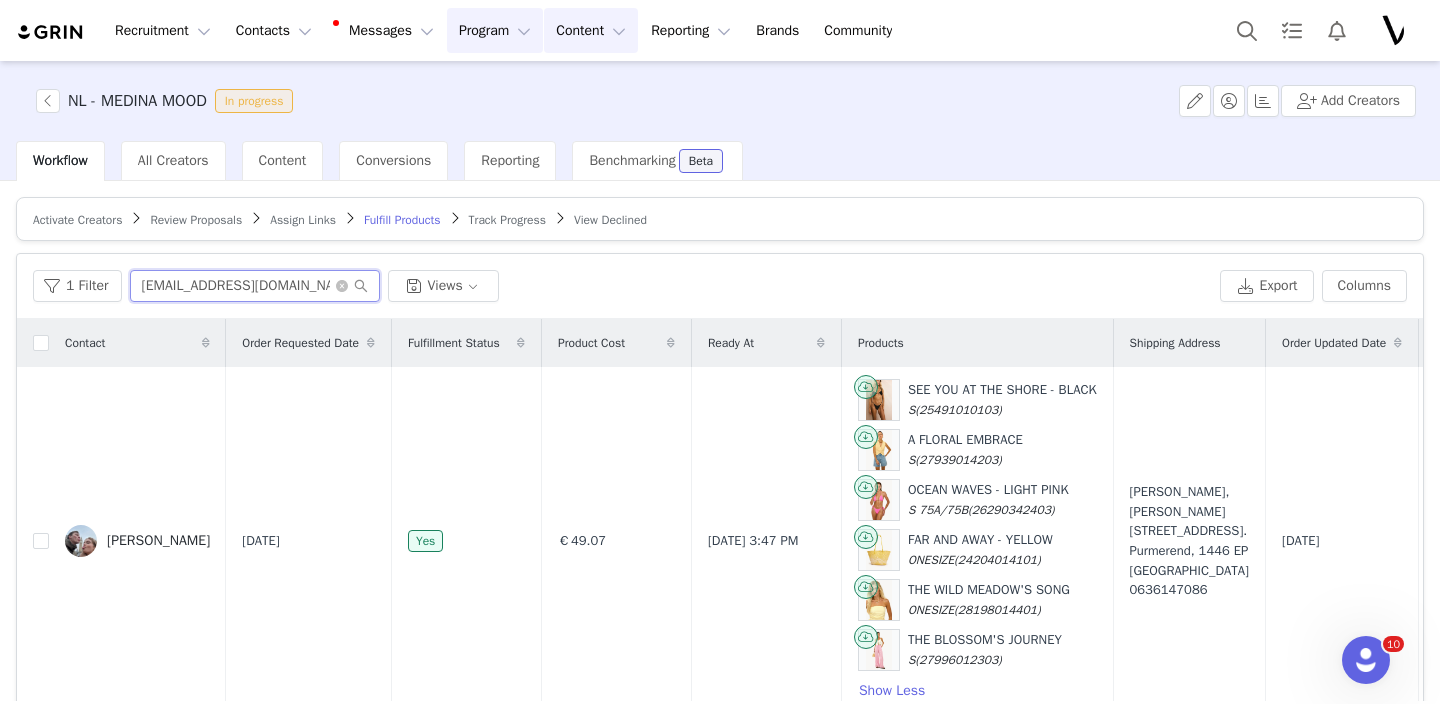 type on "SharonLucille-@hotmail.com" 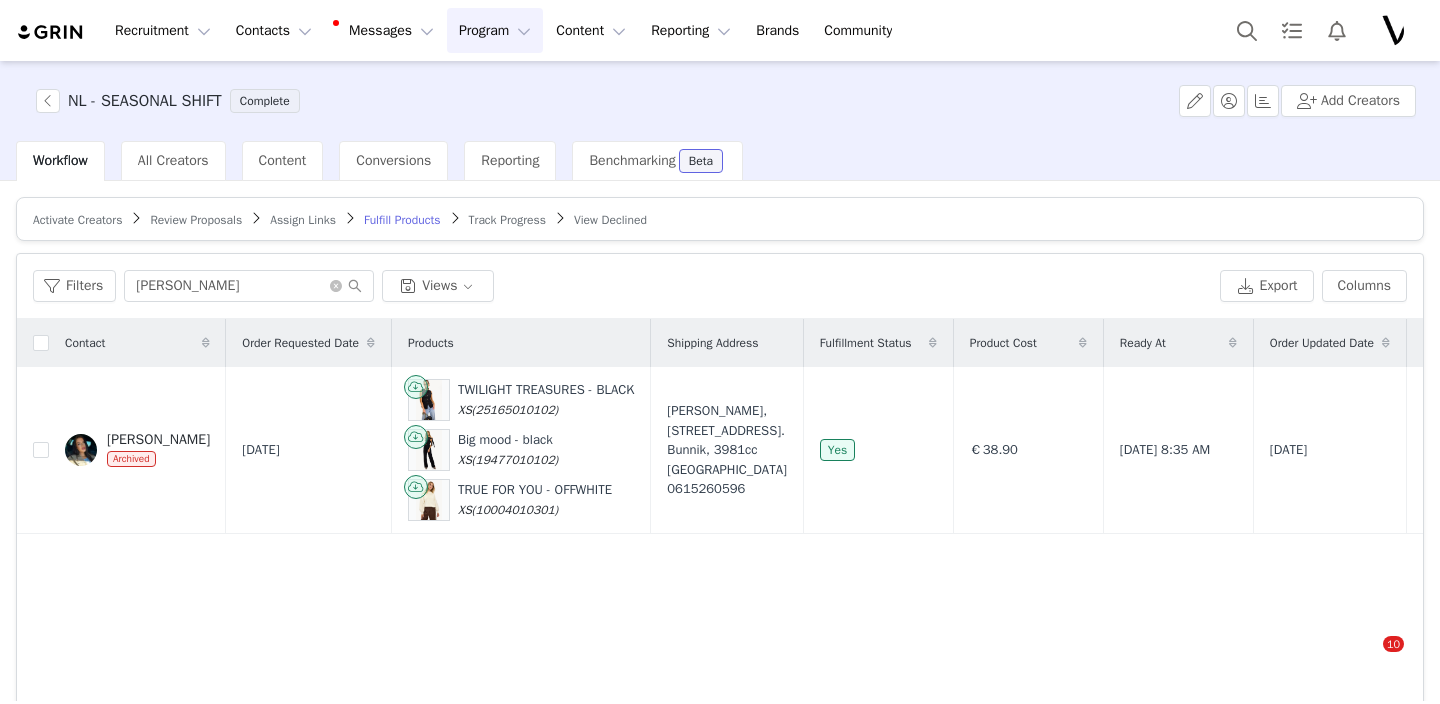 scroll, scrollTop: 0, scrollLeft: 0, axis: both 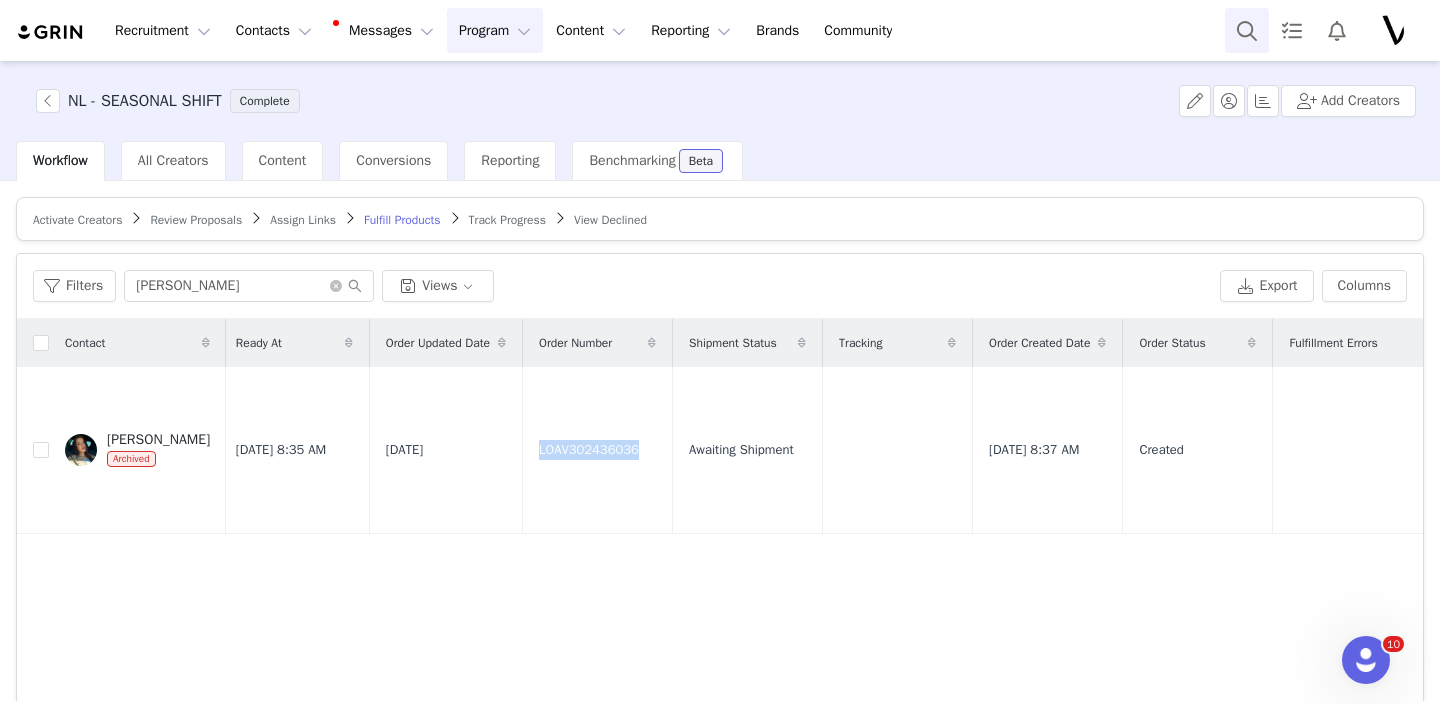 click at bounding box center [1247, 30] 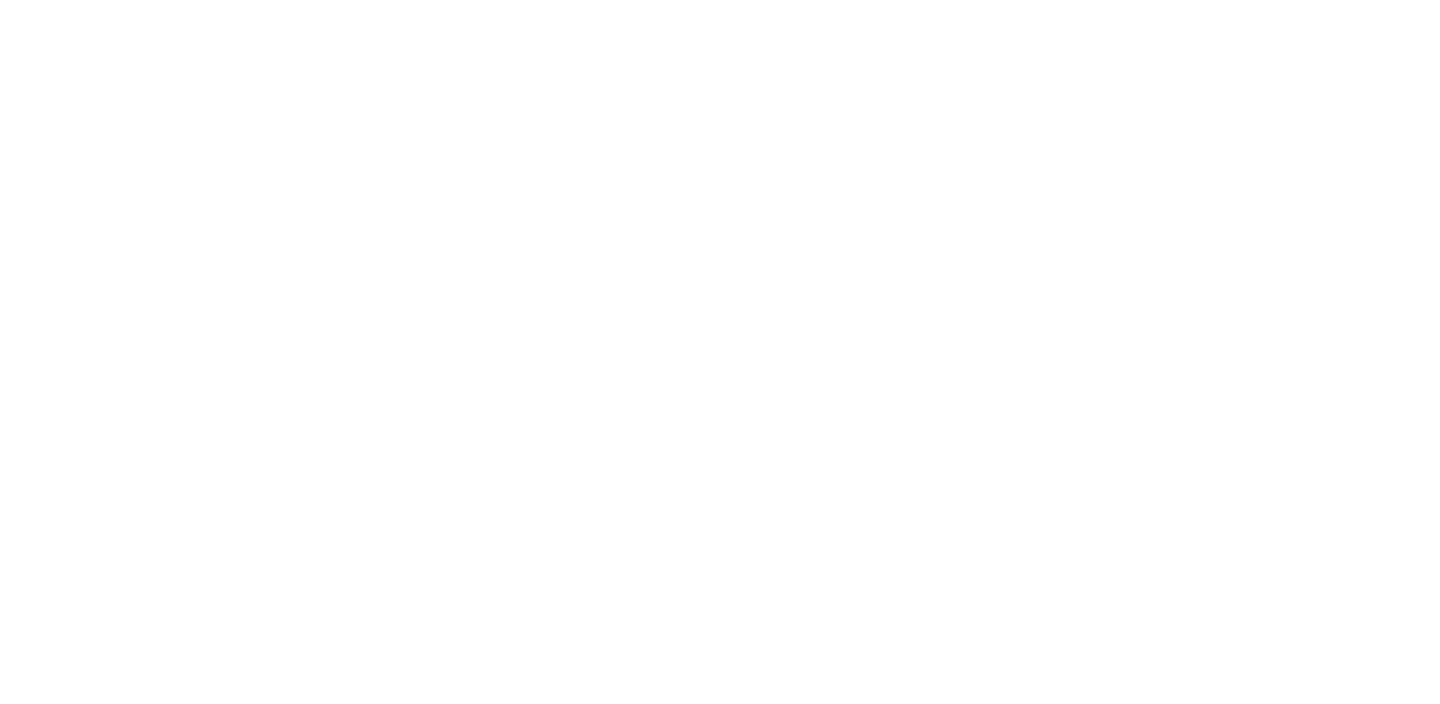scroll, scrollTop: 0, scrollLeft: 0, axis: both 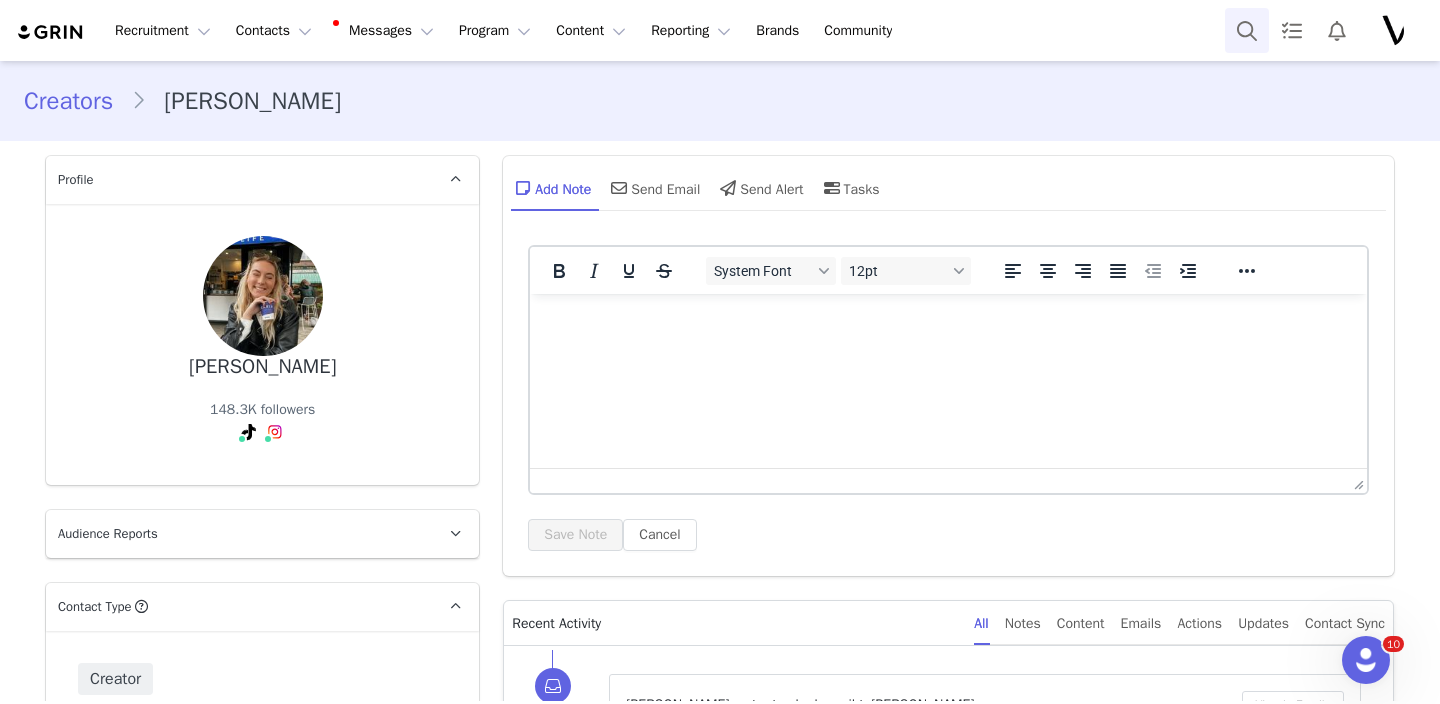 click at bounding box center (1247, 30) 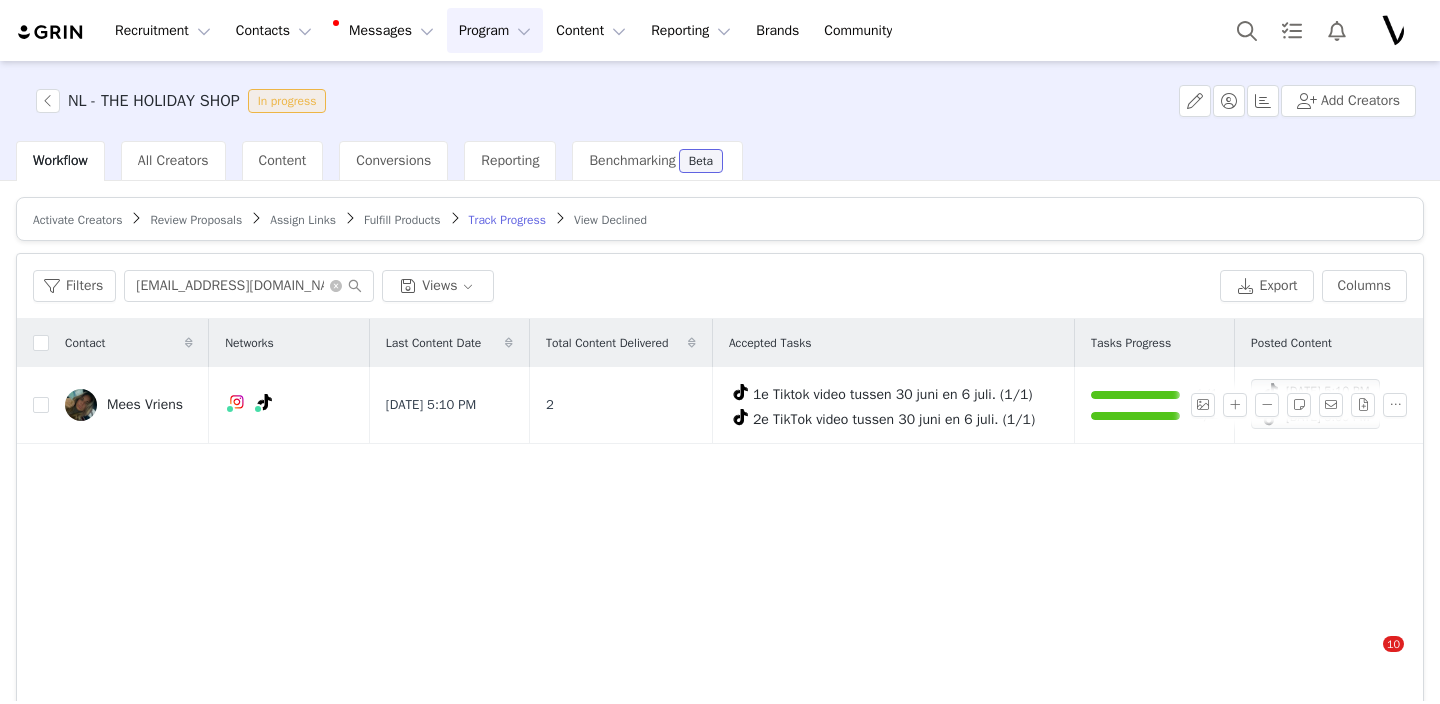 scroll, scrollTop: 0, scrollLeft: 0, axis: both 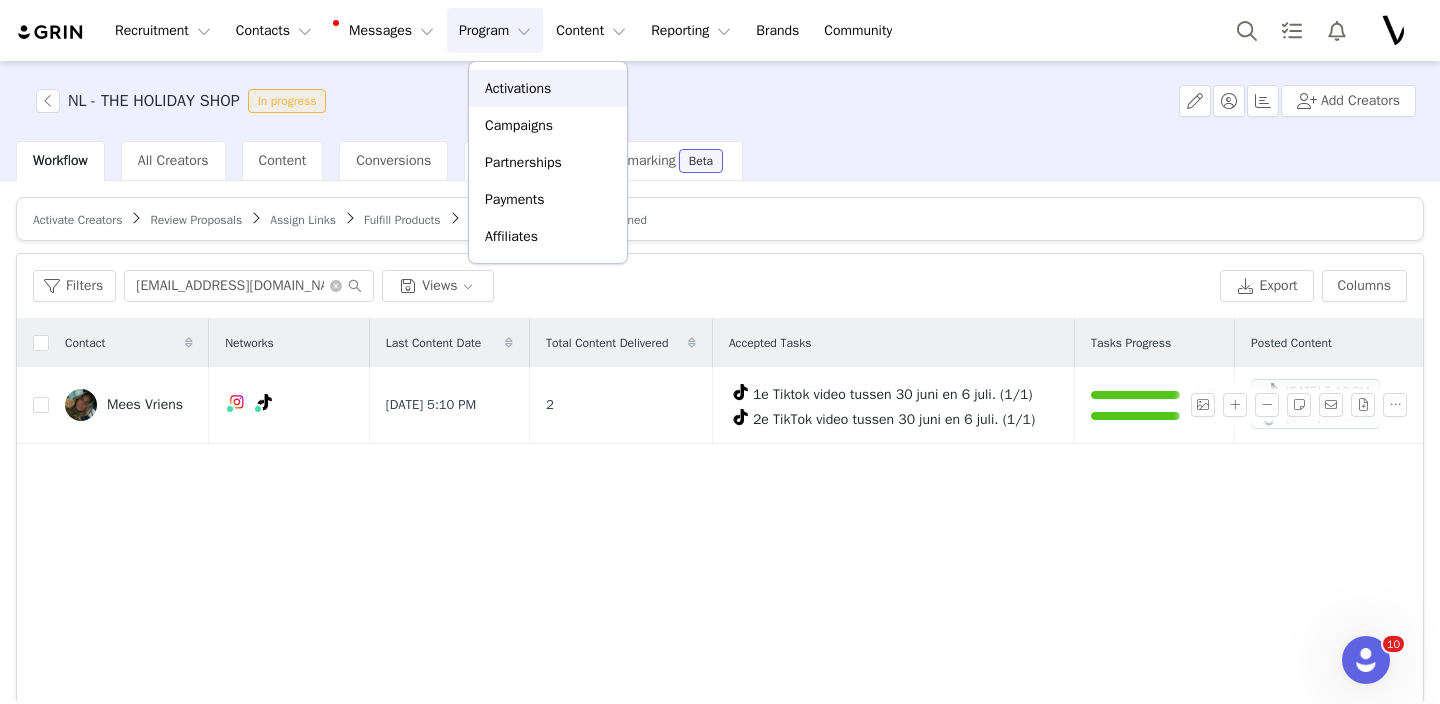click on "Activations" at bounding box center [548, 88] 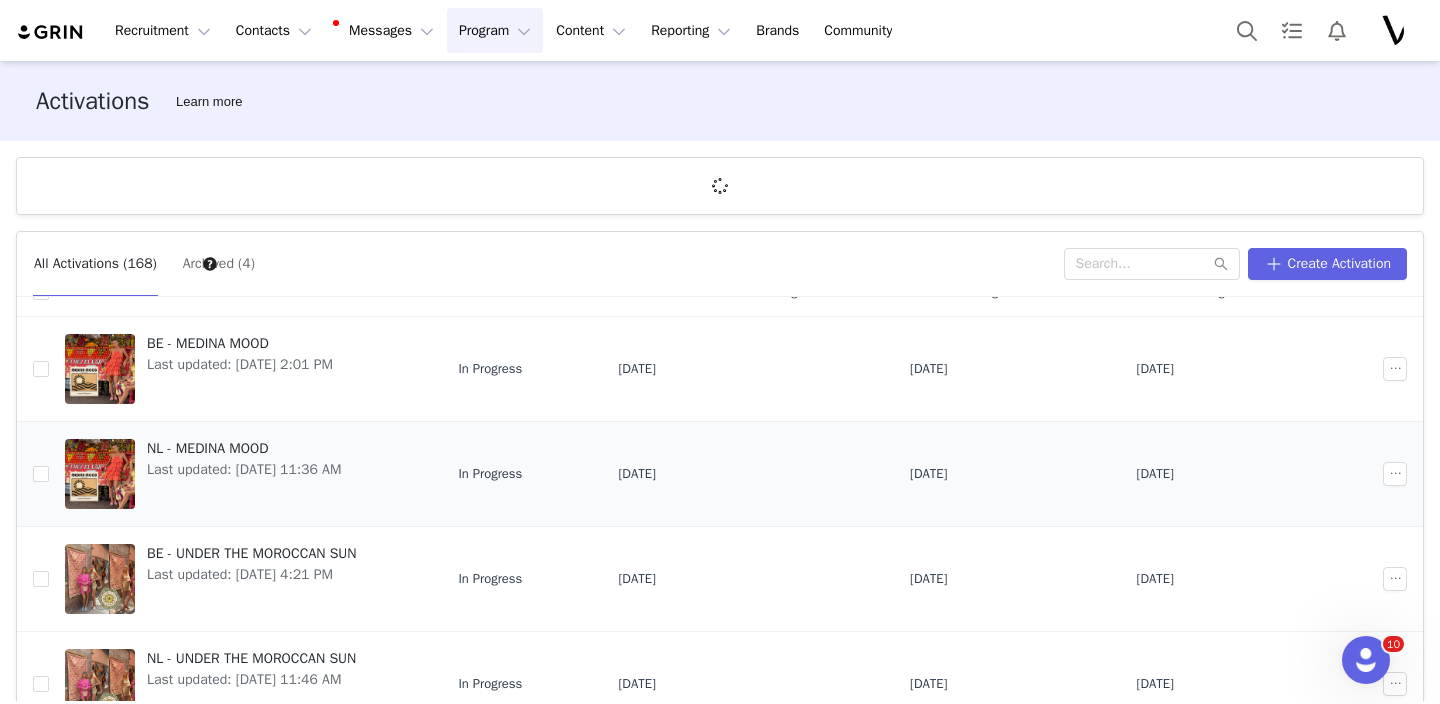 scroll, scrollTop: 28, scrollLeft: 0, axis: vertical 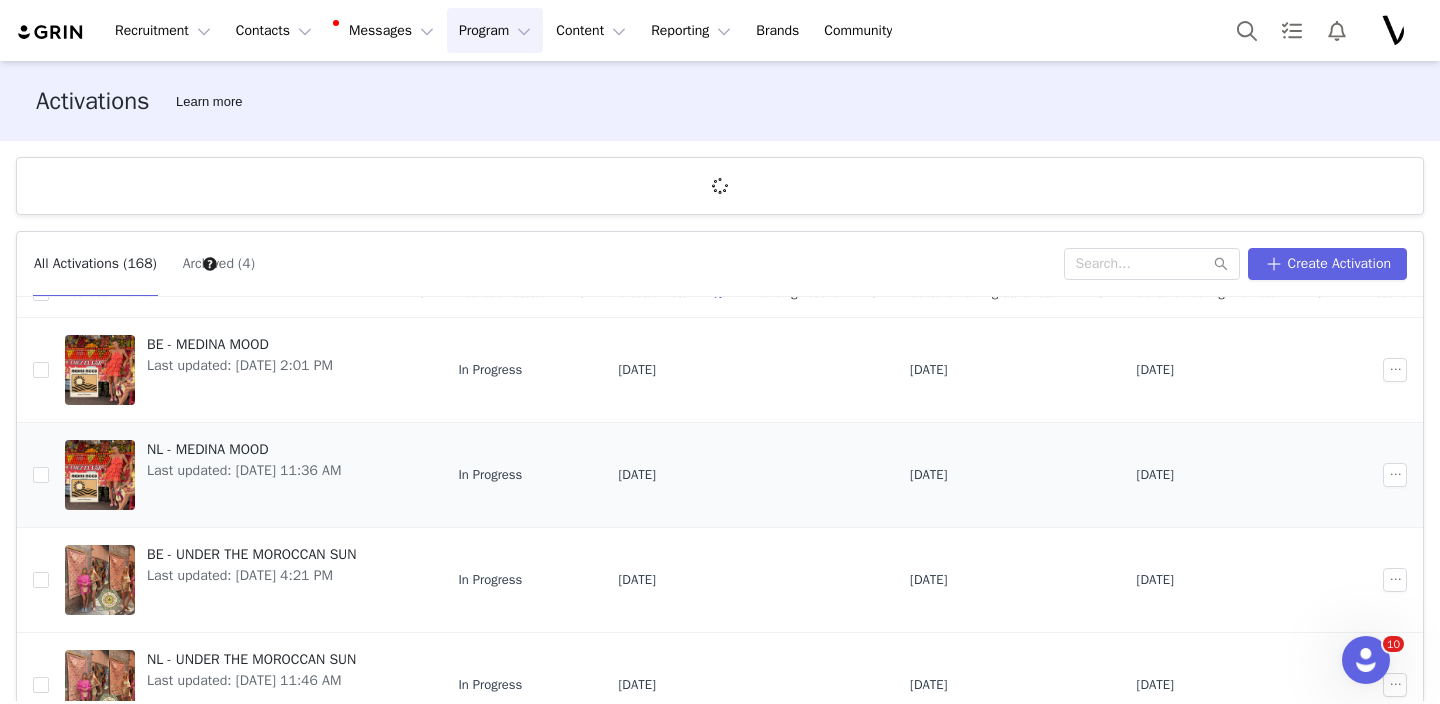 click on "Last updated: Jul 9, 2025 11:36 AM" at bounding box center (244, 470) 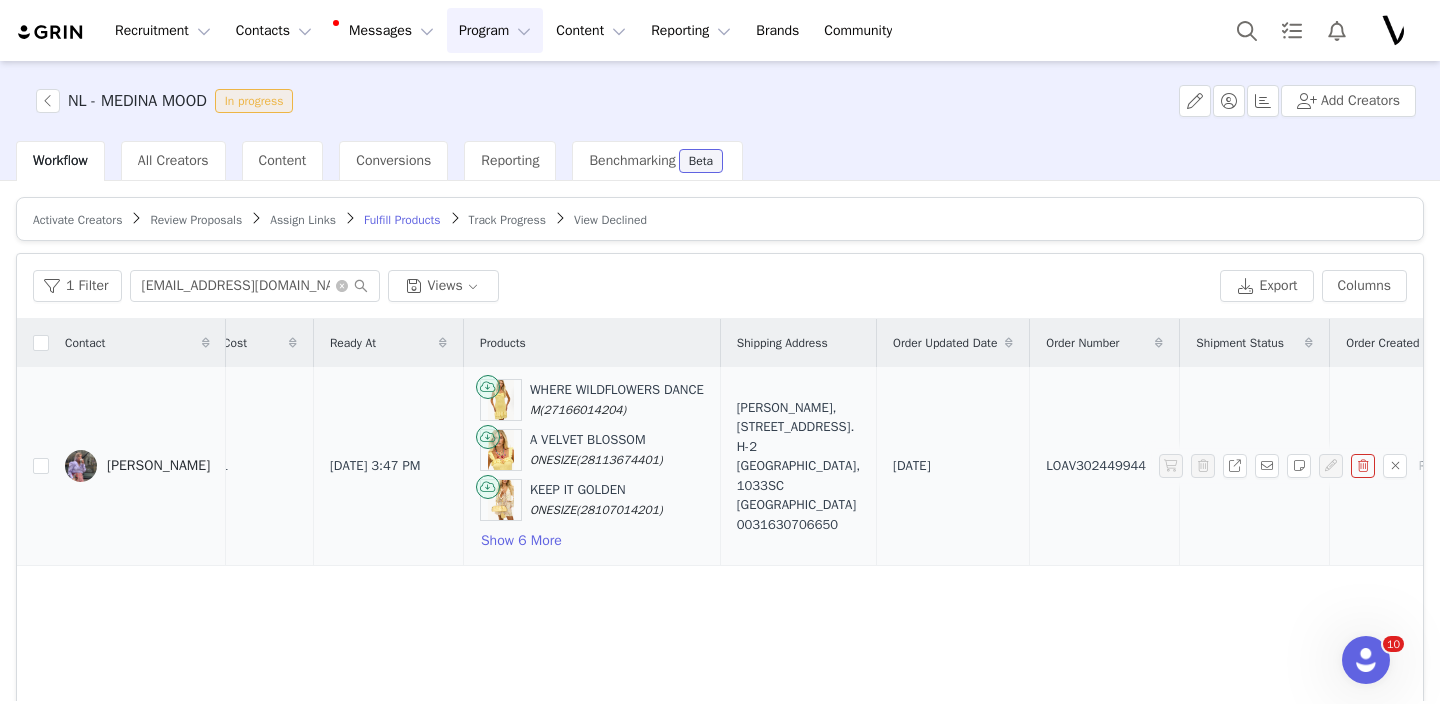 scroll, scrollTop: 0, scrollLeft: 0, axis: both 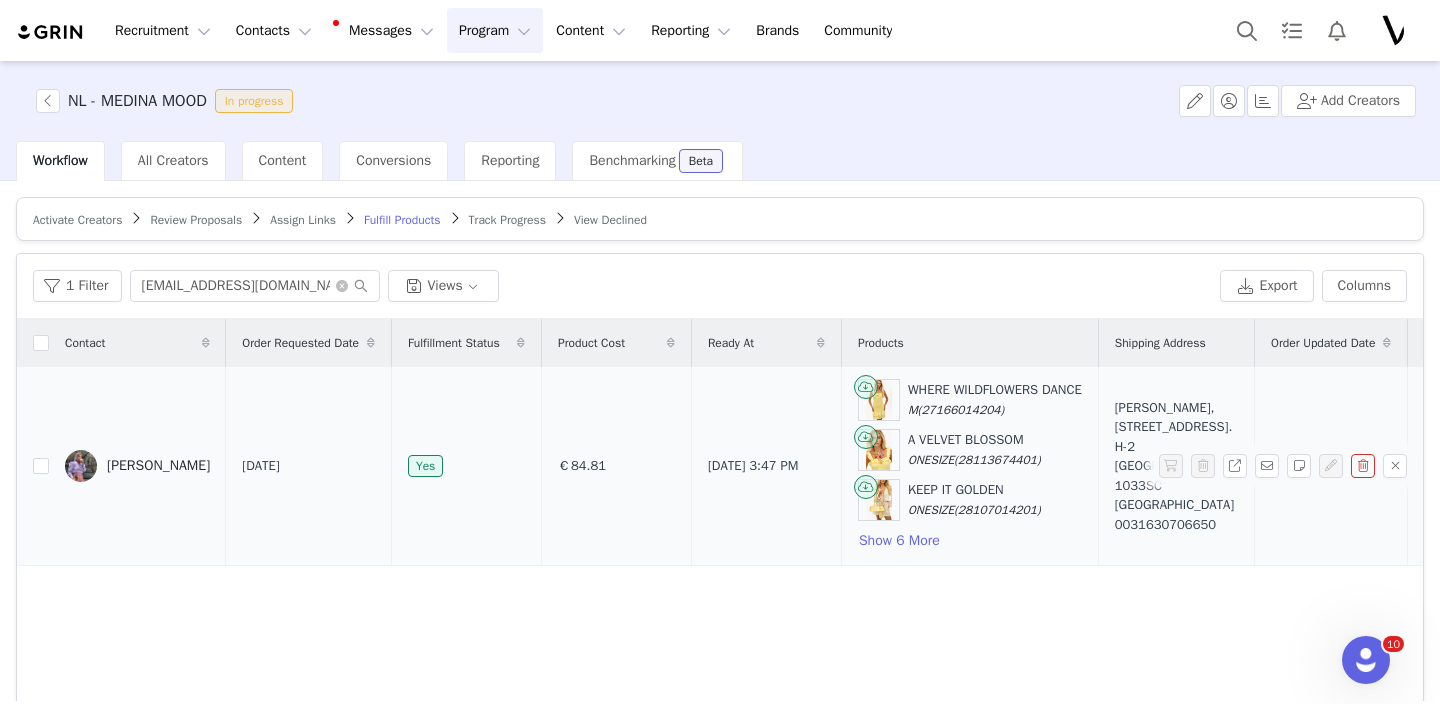click on "Jose Duinkerken" at bounding box center [158, 466] 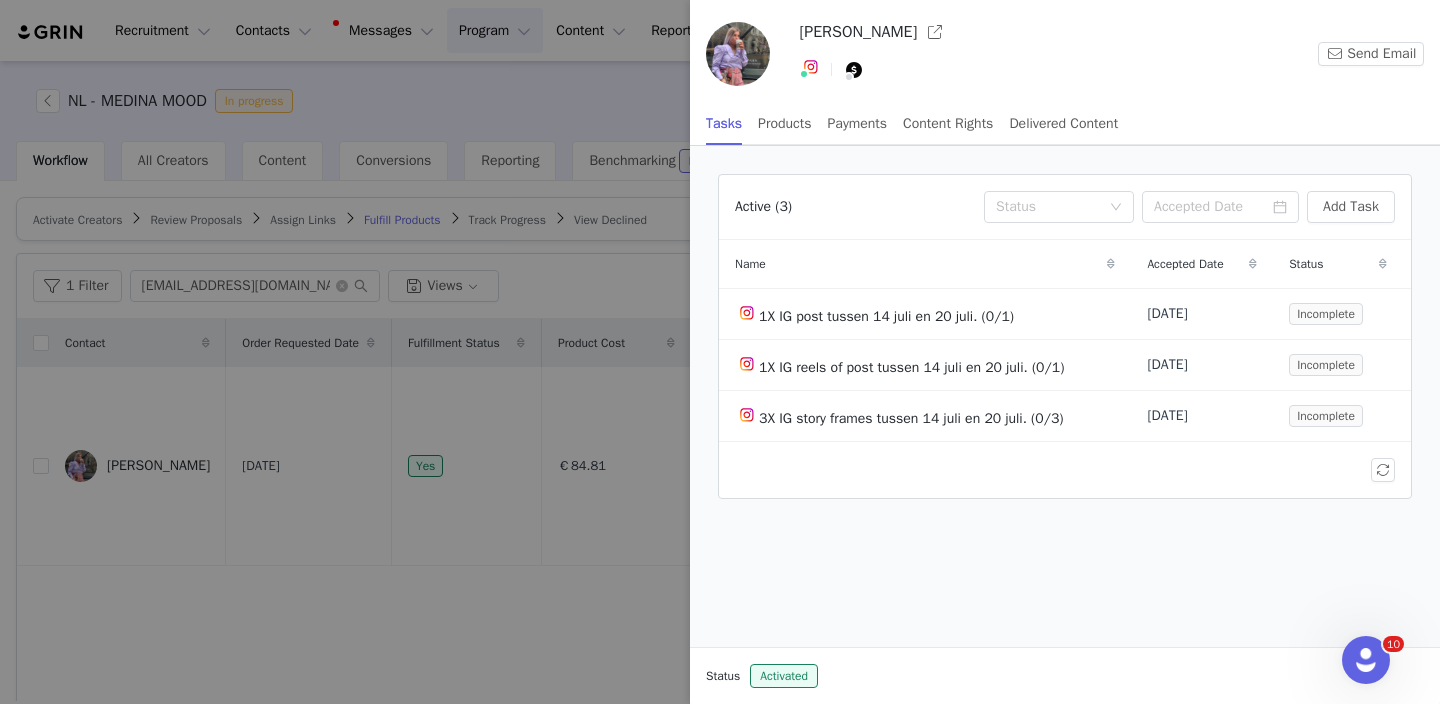 click at bounding box center (720, 352) 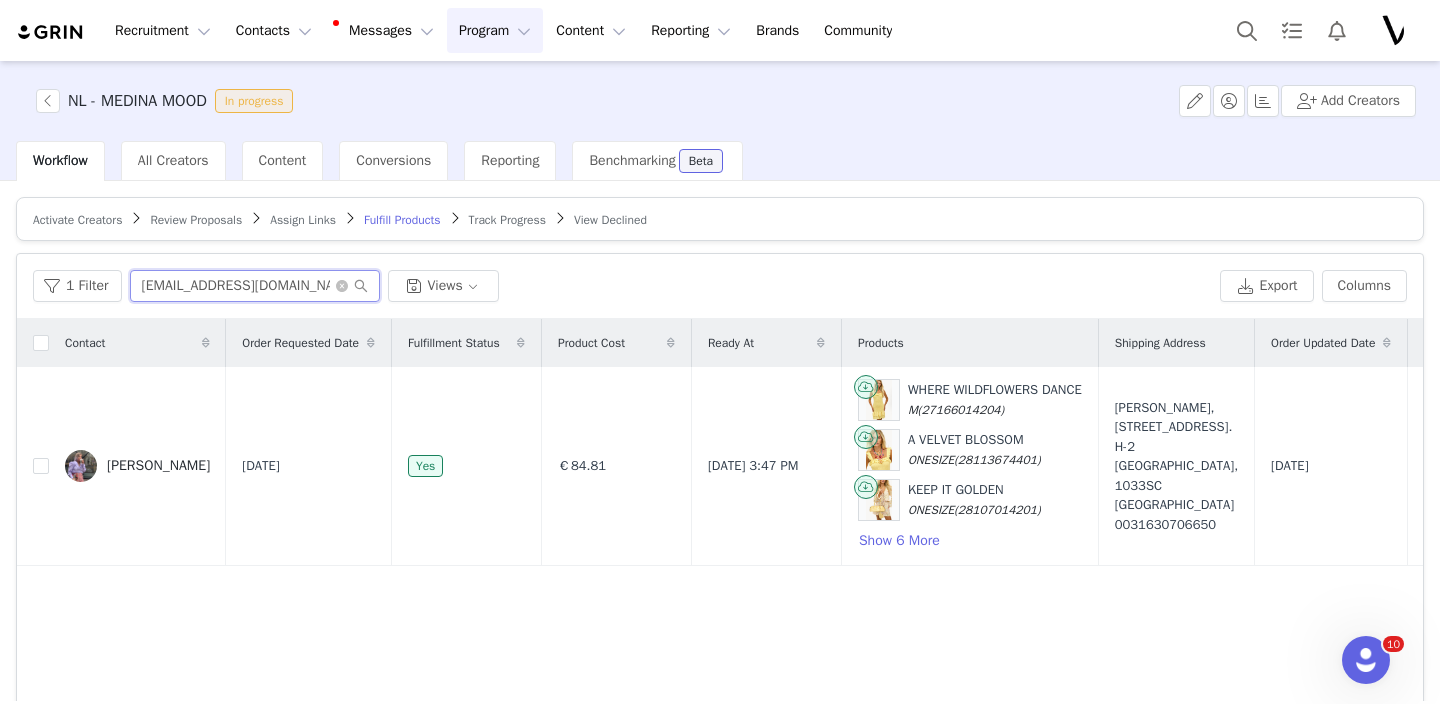 click on "joseduinkerken1985@gmail.com" at bounding box center [255, 286] 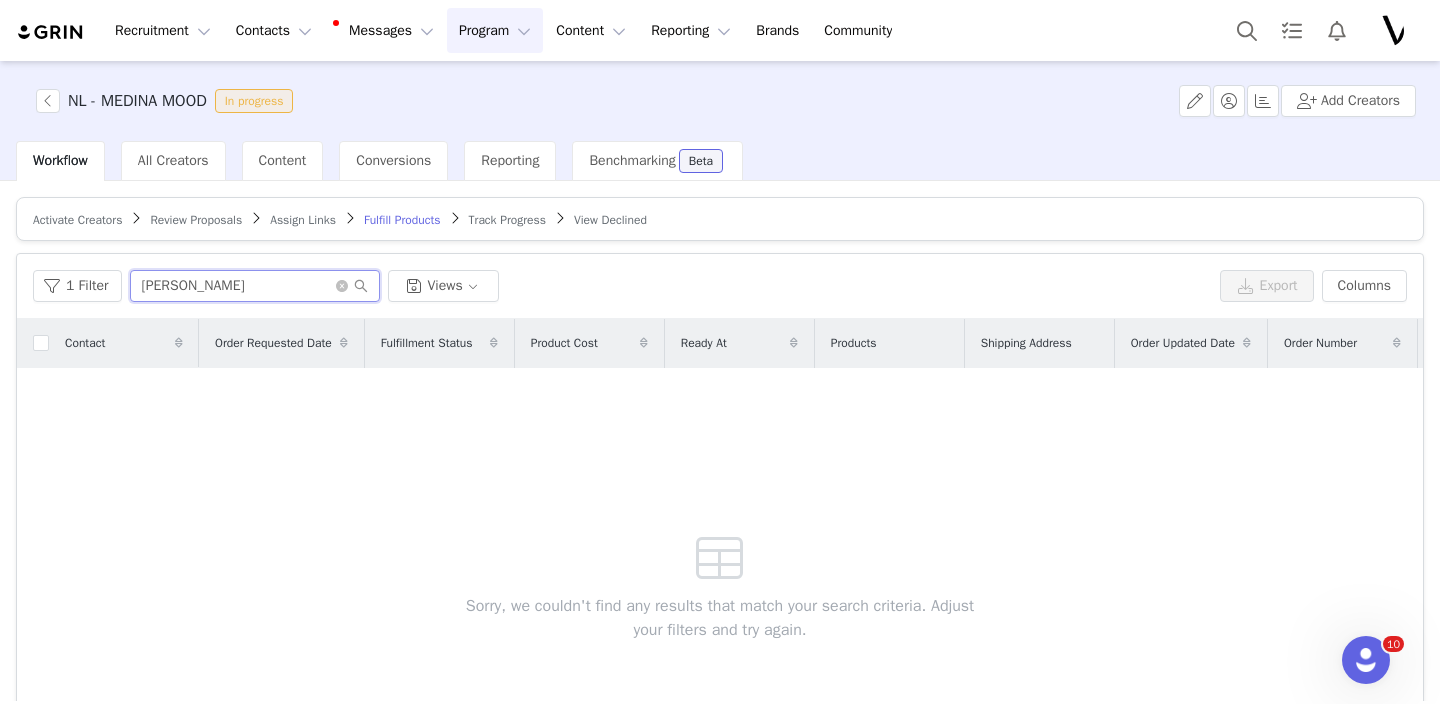 click on "martine maureen" at bounding box center (255, 286) 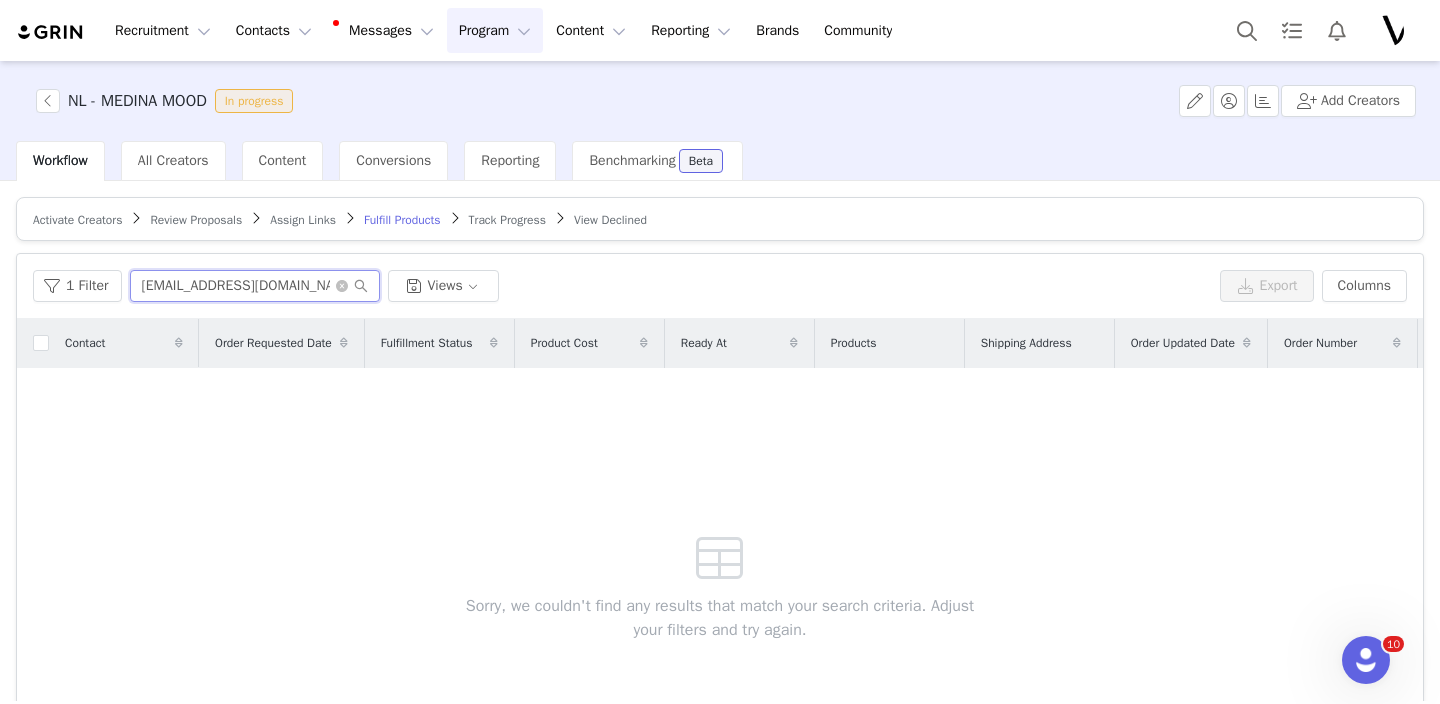 scroll, scrollTop: 0, scrollLeft: 10, axis: horizontal 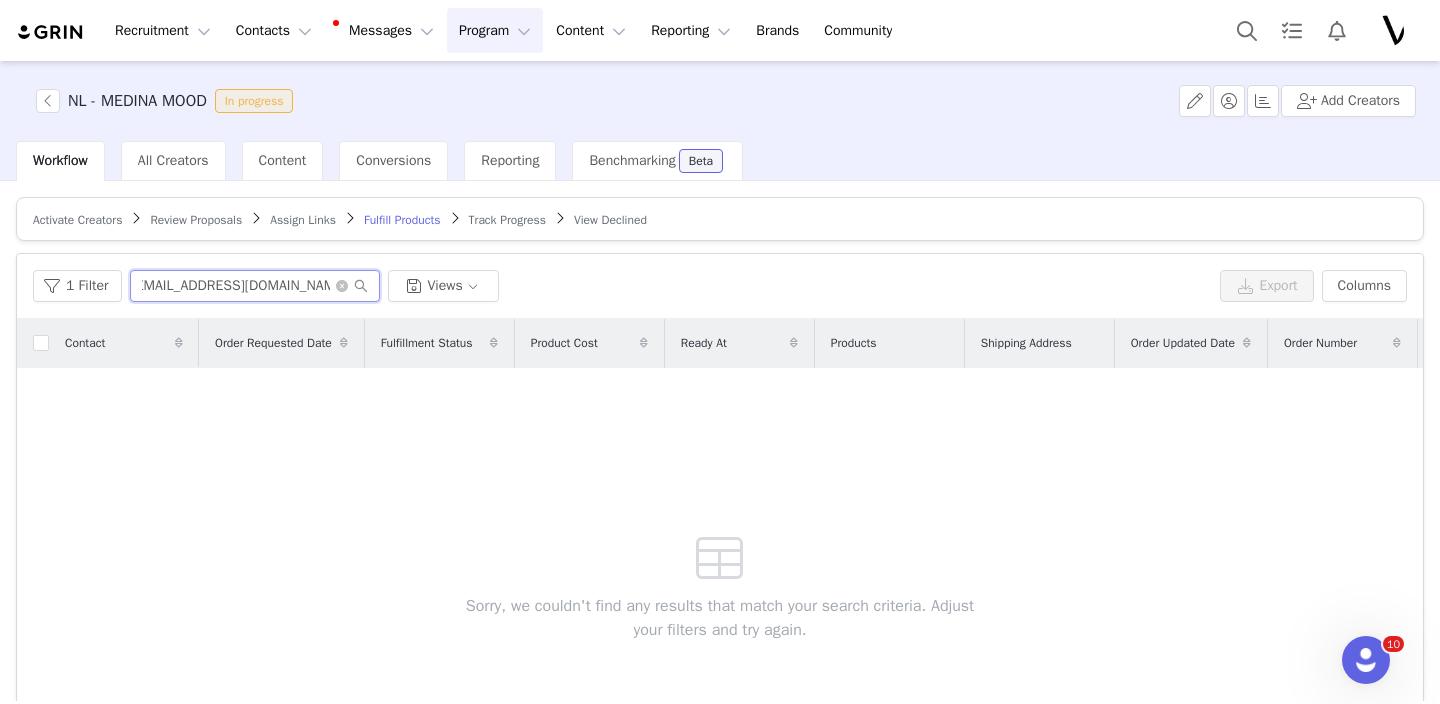 click on "martinemaureen@outlook.com" at bounding box center [255, 286] 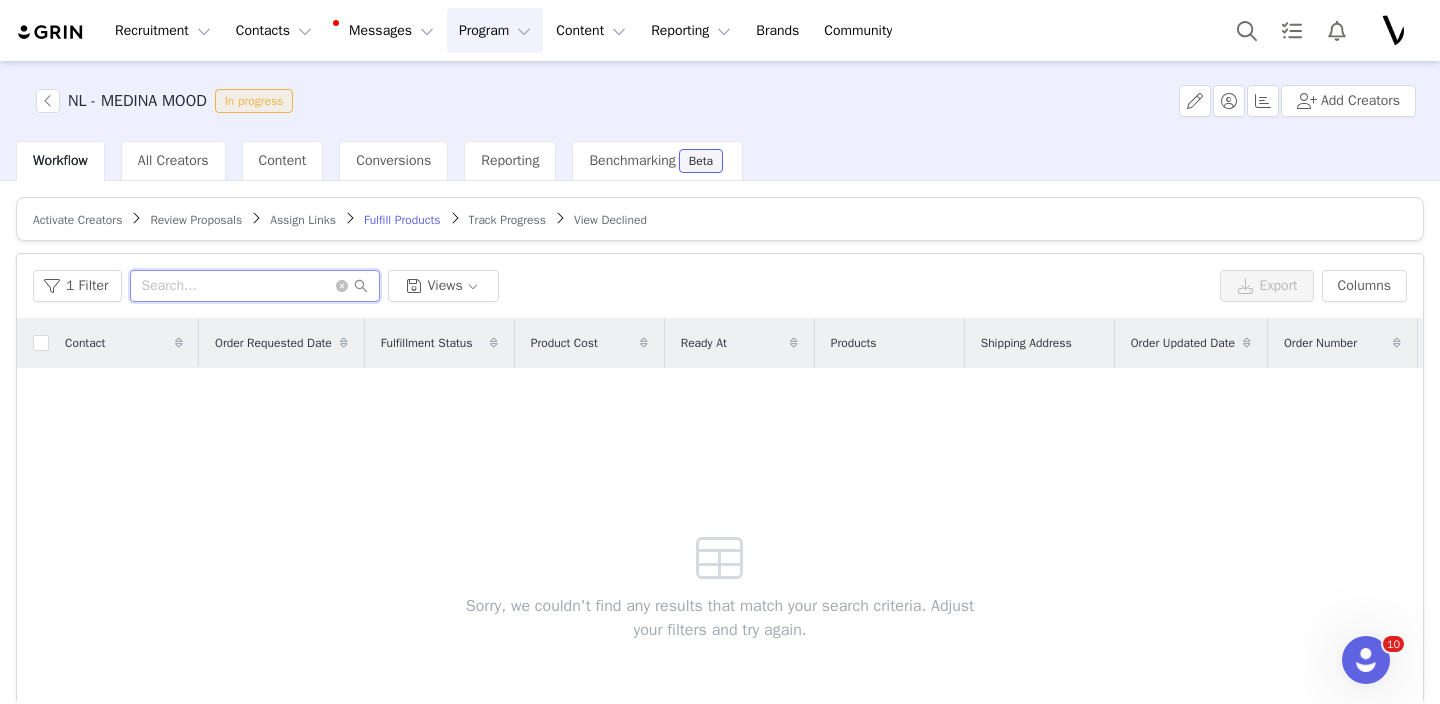 scroll, scrollTop: 0, scrollLeft: 0, axis: both 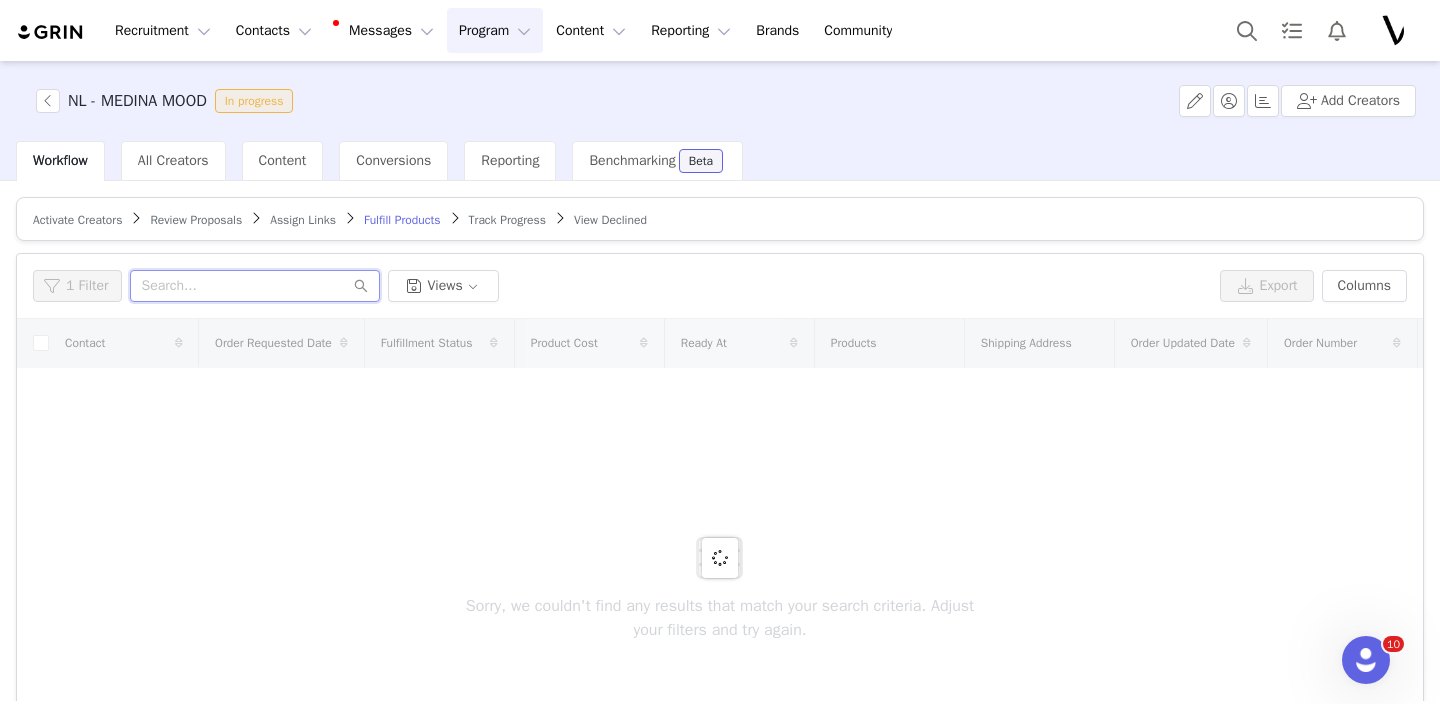 type 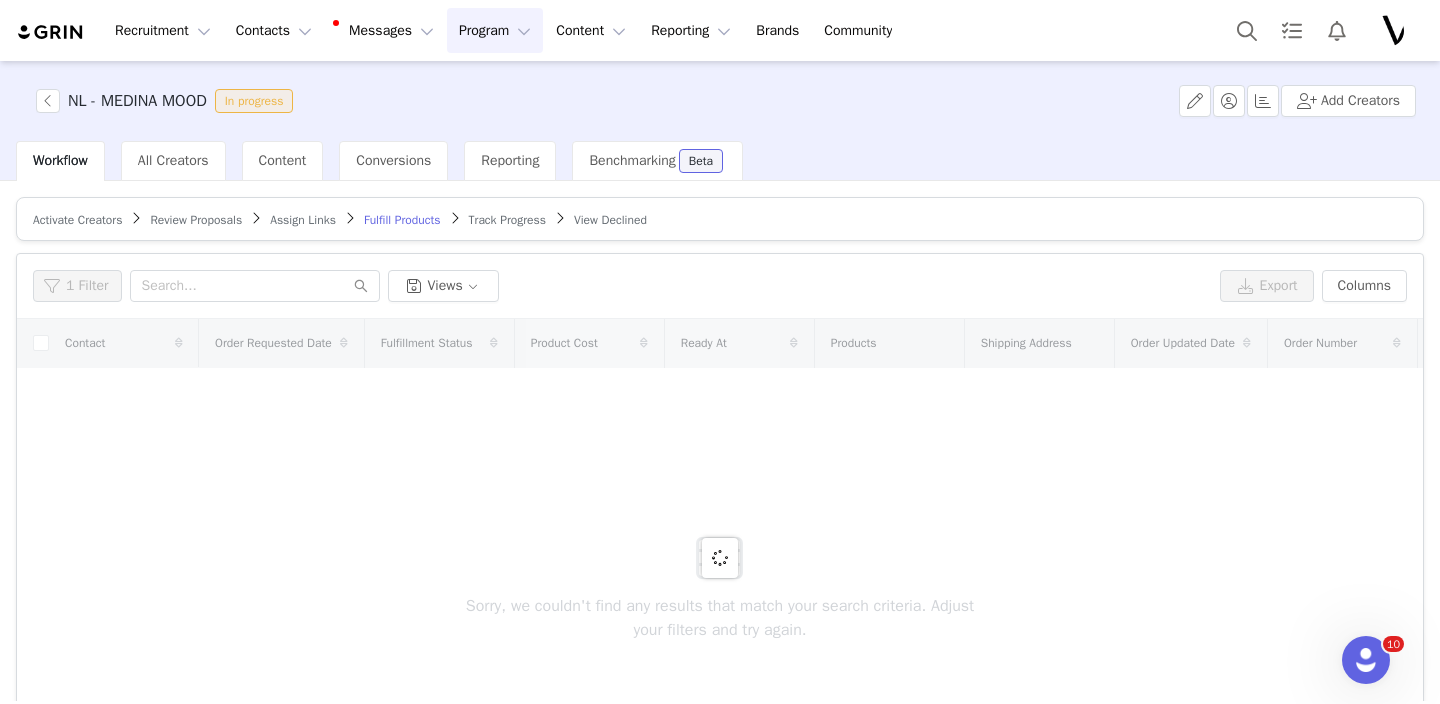 click on "Activate Creators" at bounding box center [77, 220] 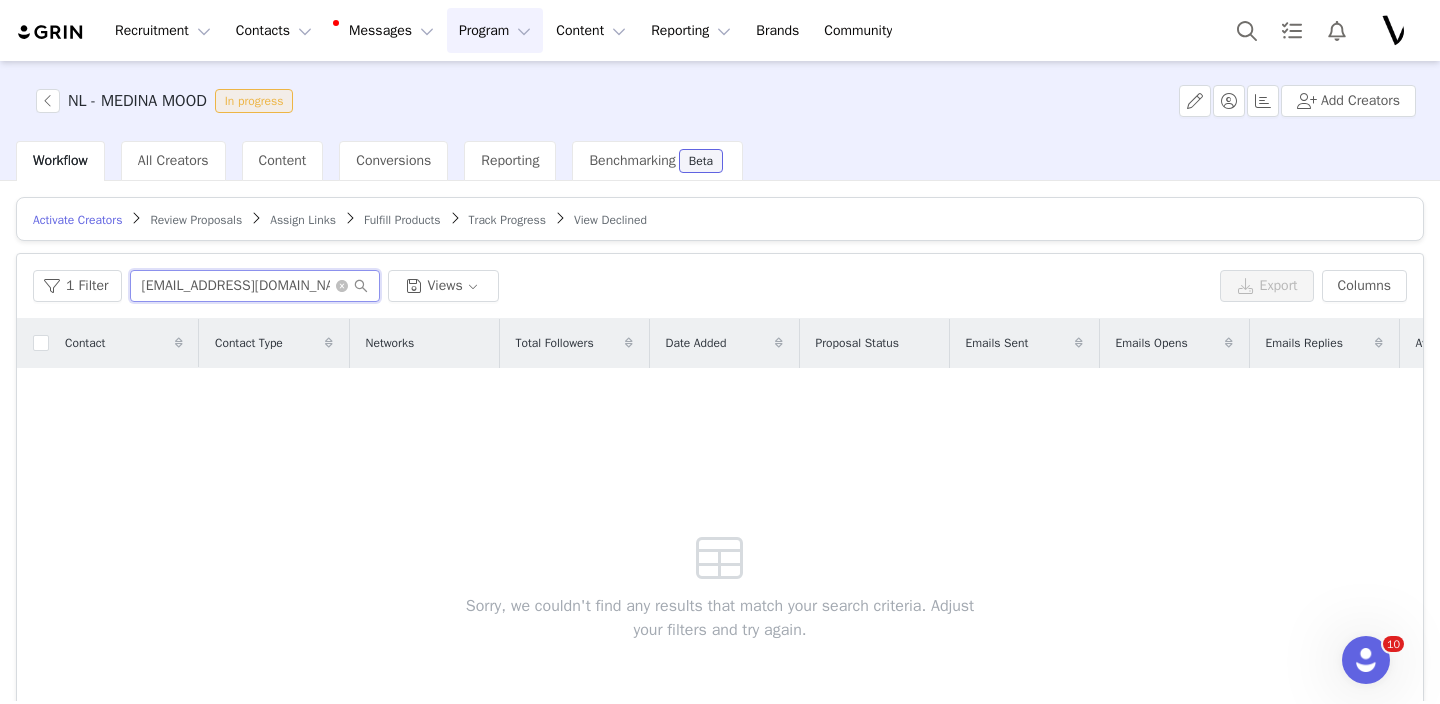 click on "joybeekhuis@outlook.com" at bounding box center [255, 286] 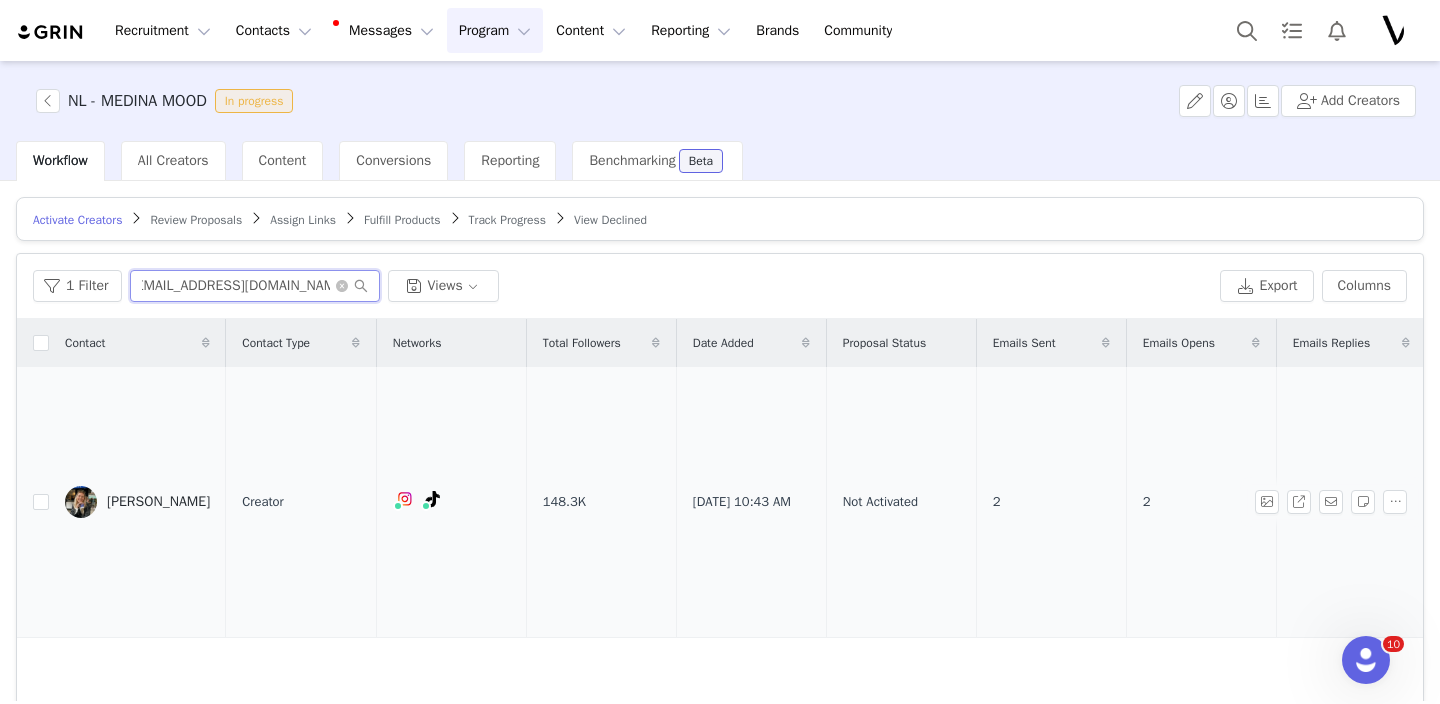 scroll, scrollTop: 89, scrollLeft: 0, axis: vertical 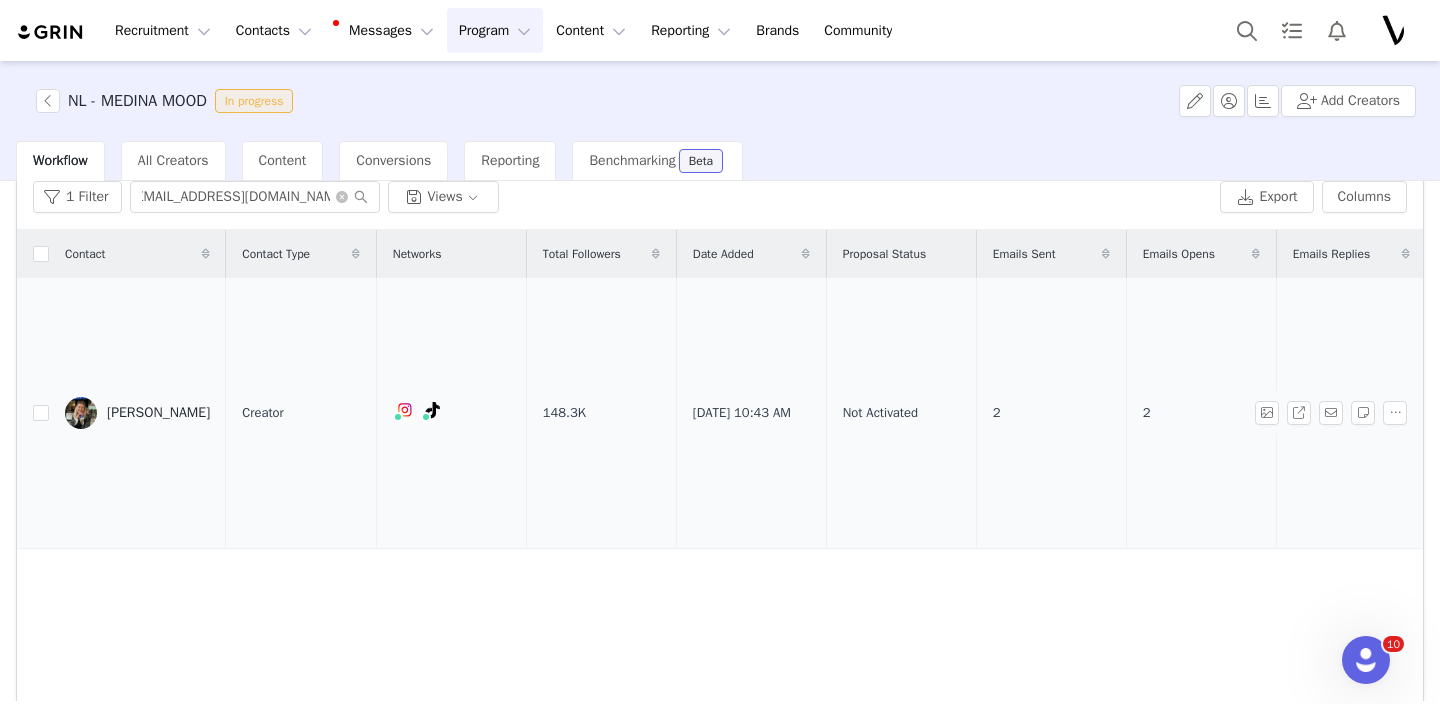 click on "Martine Maureen" at bounding box center (158, 413) 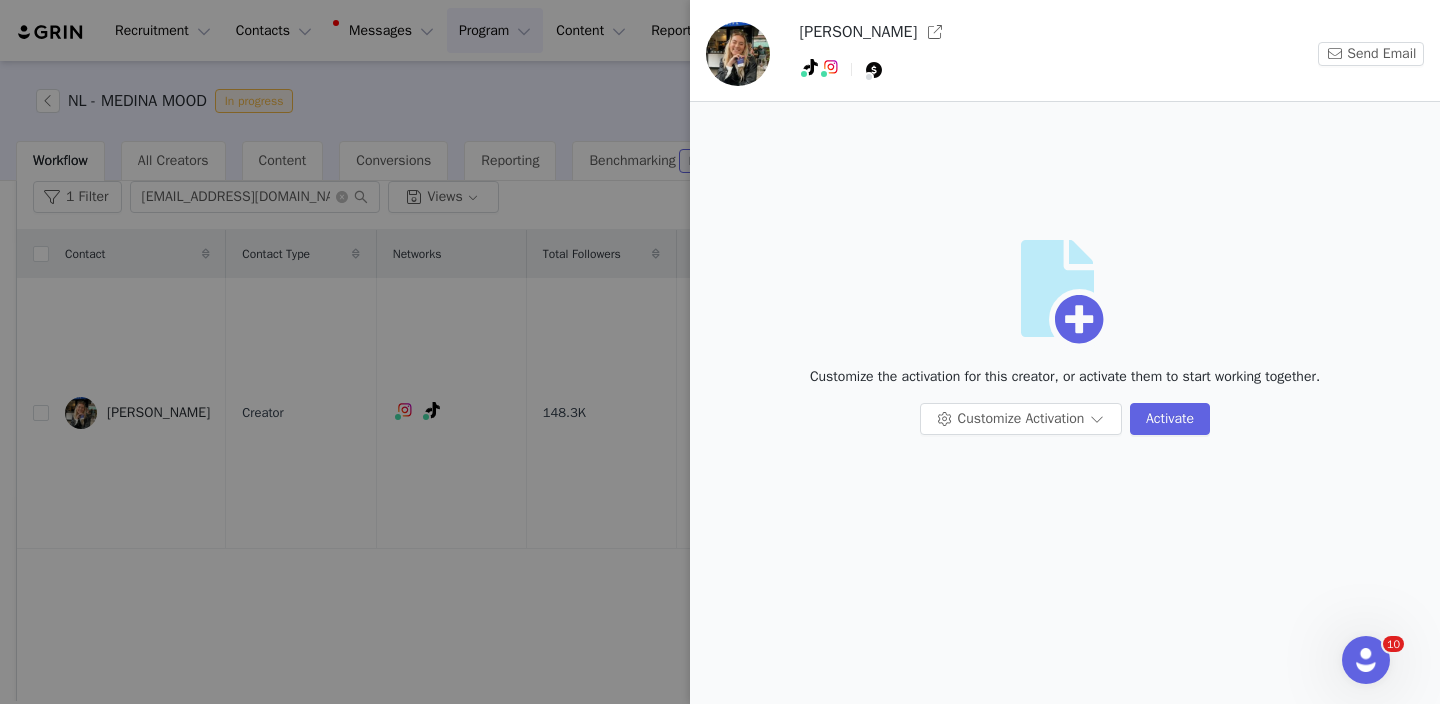 click at bounding box center [720, 352] 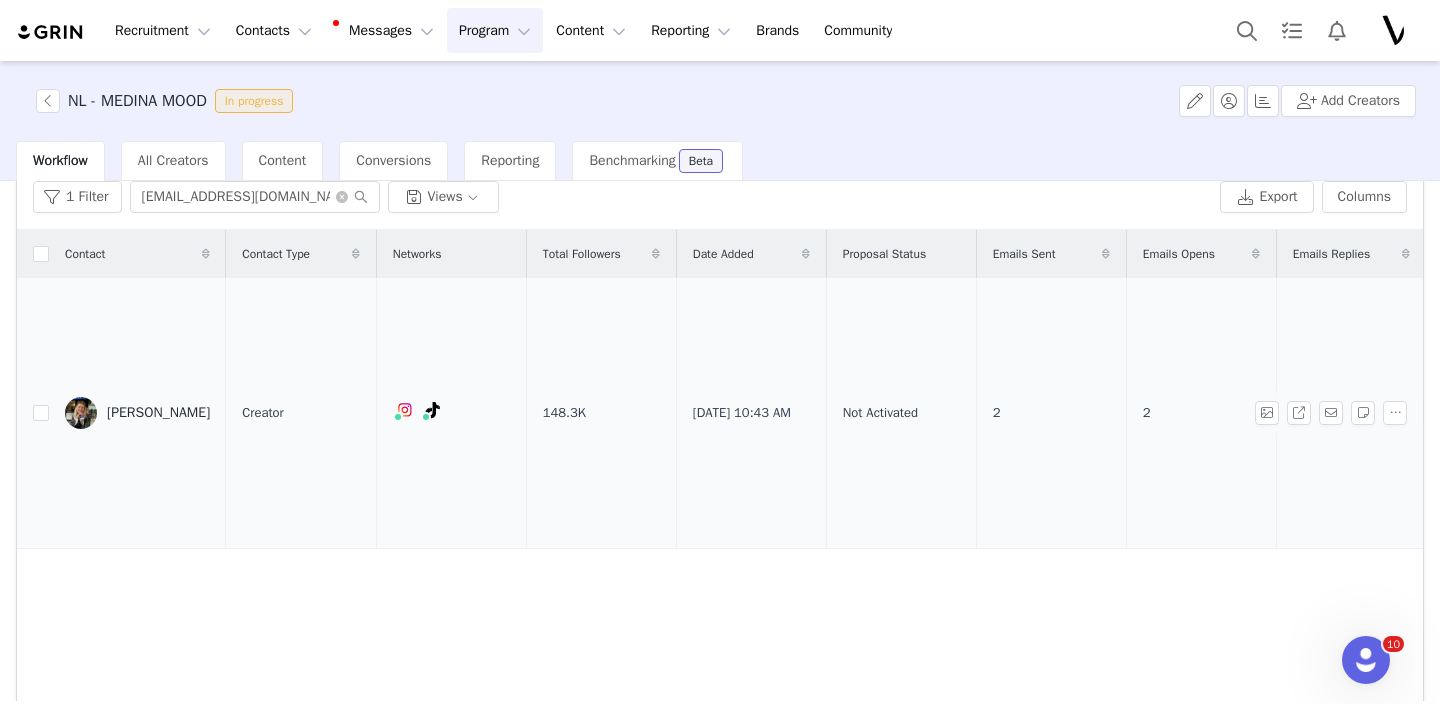 scroll, scrollTop: 0, scrollLeft: 164, axis: horizontal 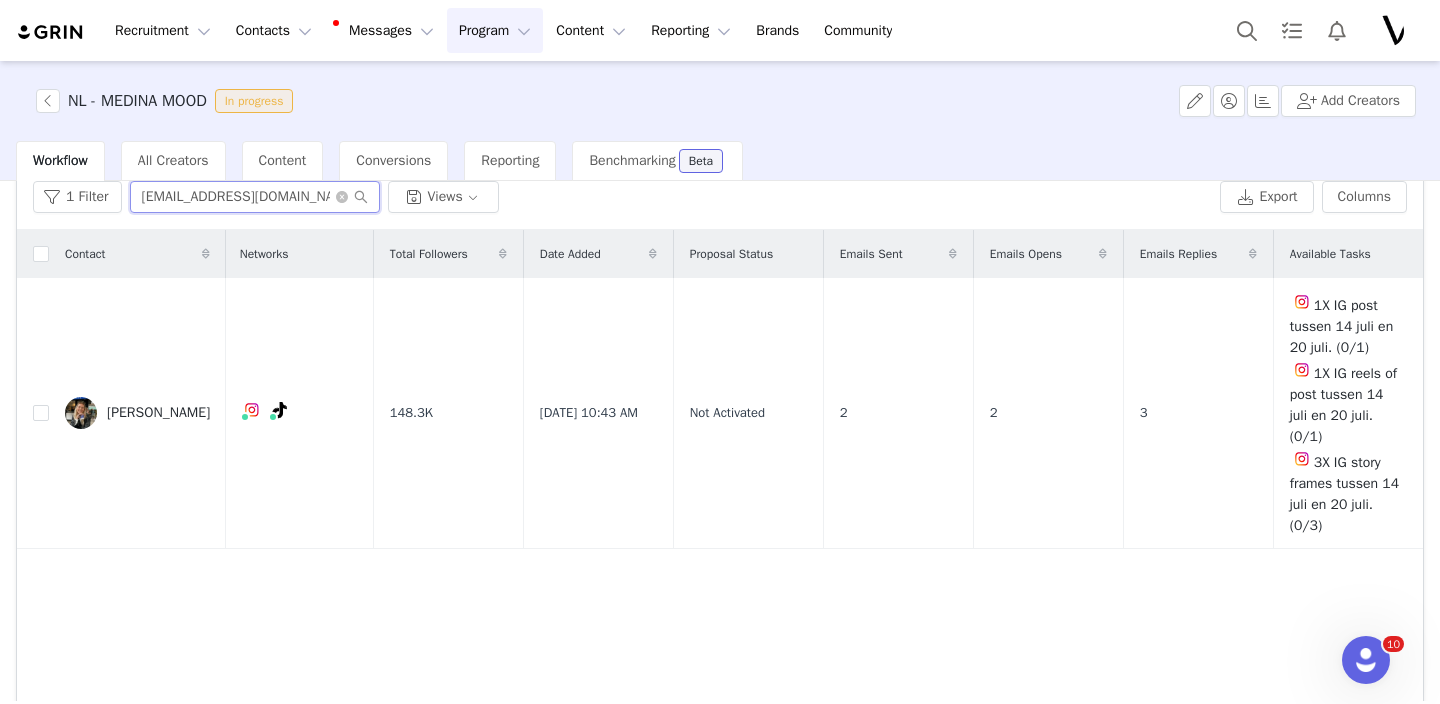 click on "martinemaureen@outlook.com" at bounding box center [255, 197] 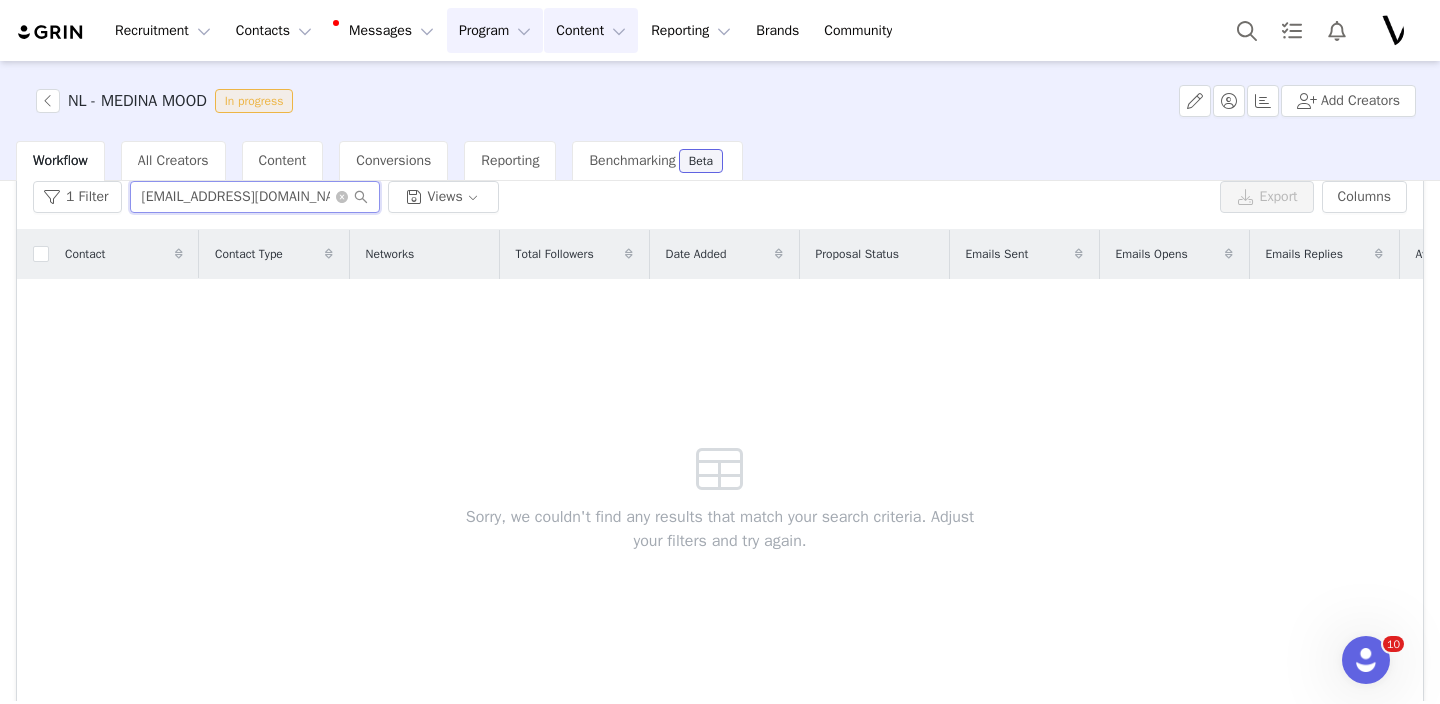 type on "CharisLechel@hotmail.com" 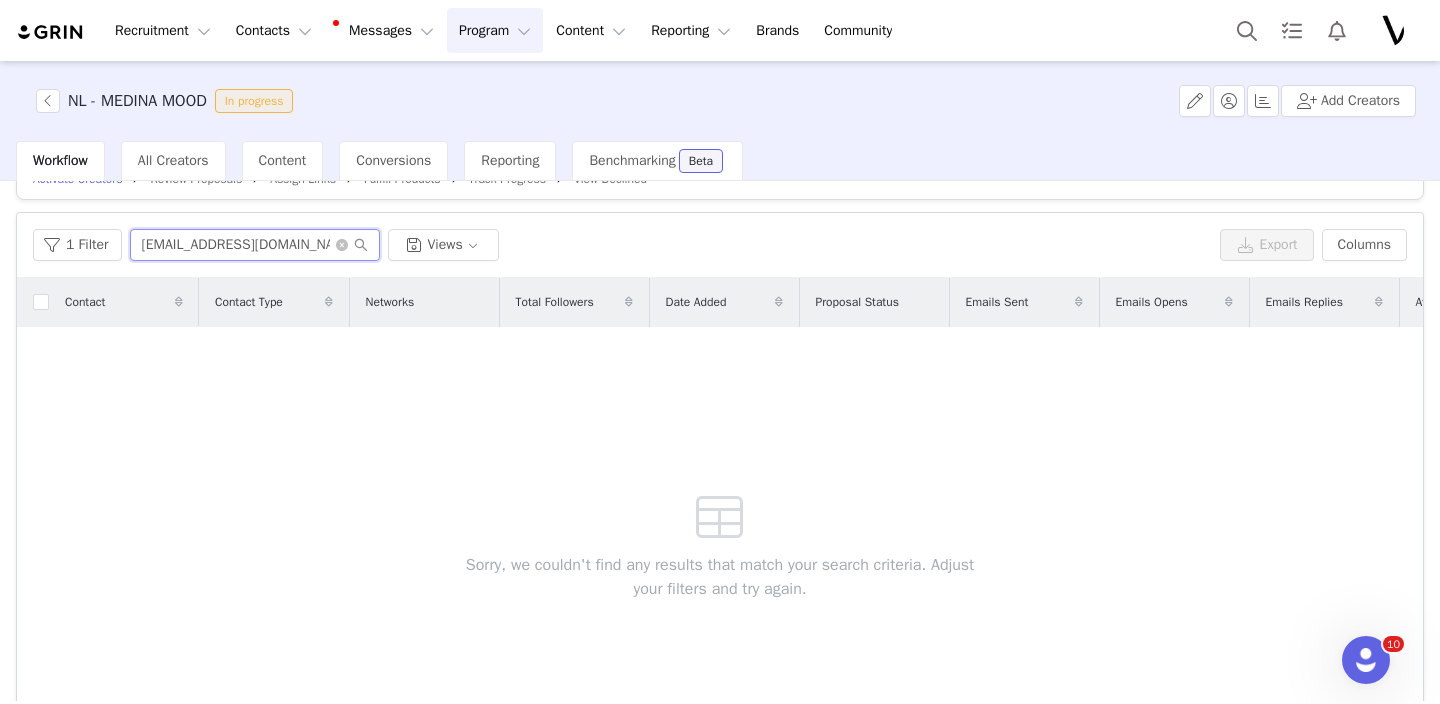 scroll, scrollTop: 0, scrollLeft: 0, axis: both 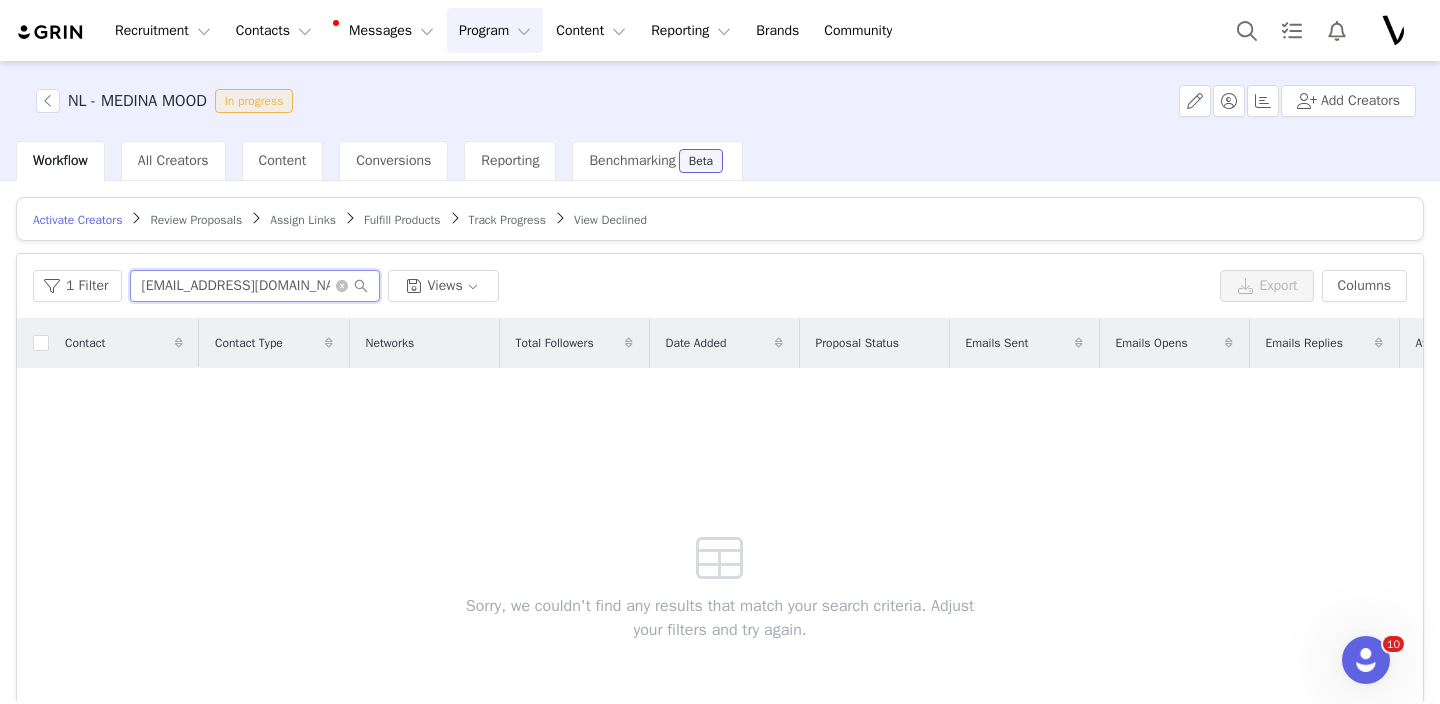 click on "CharisLechel@hotmail.com" at bounding box center [255, 286] 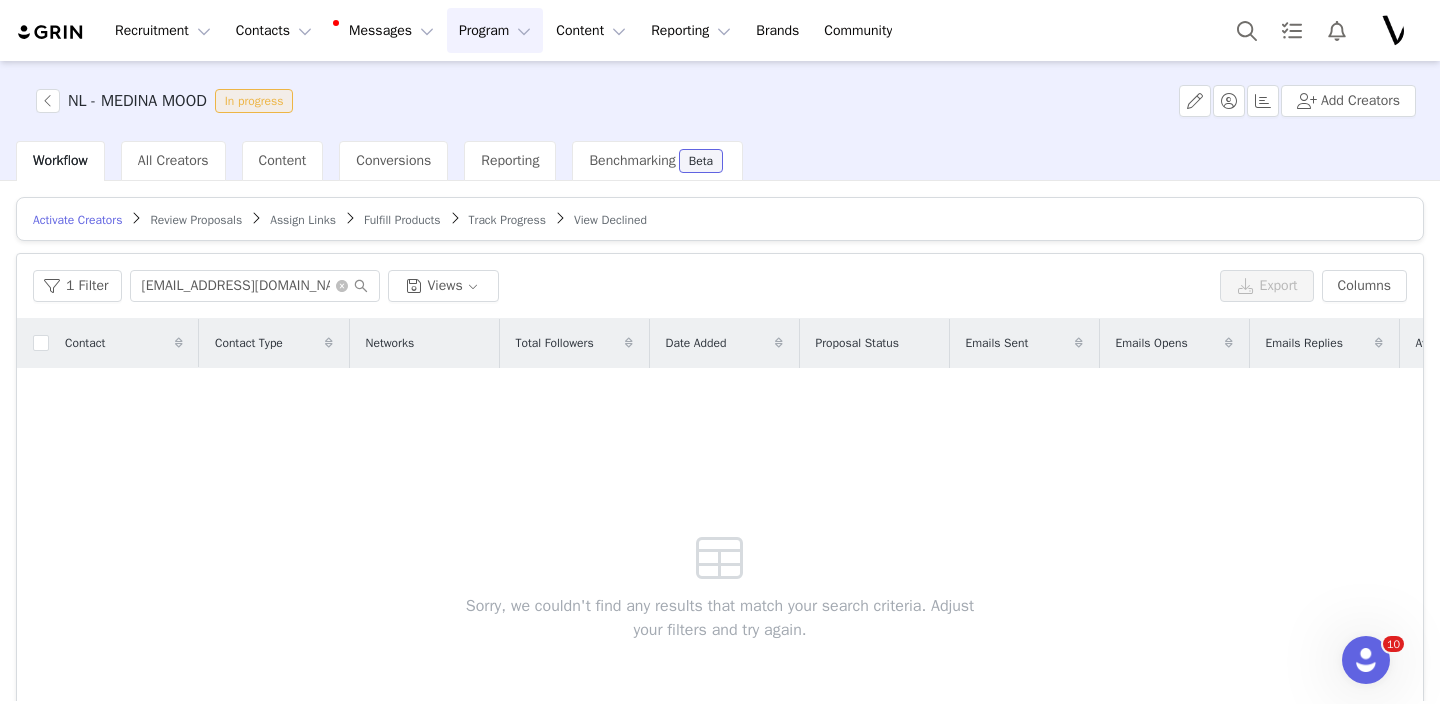 click on "Fulfill Products" at bounding box center (402, 220) 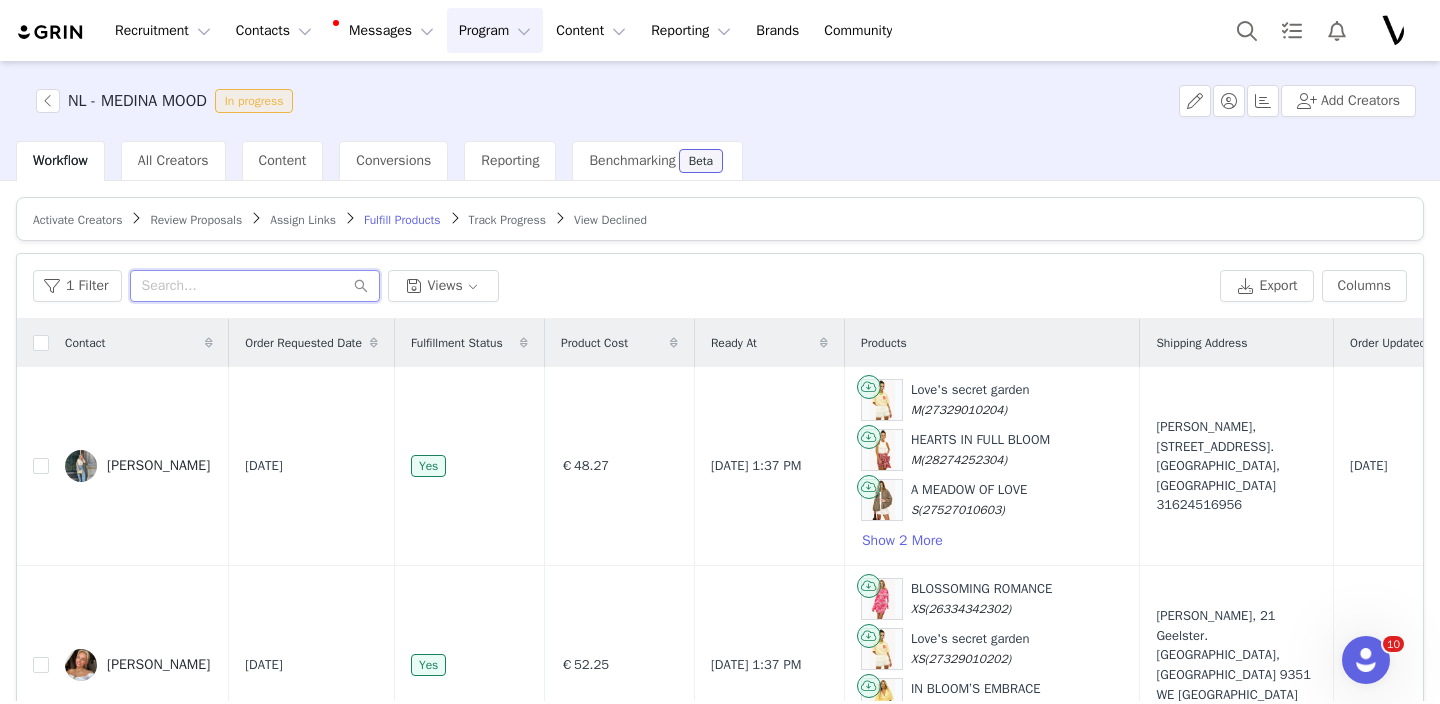 click at bounding box center [255, 286] 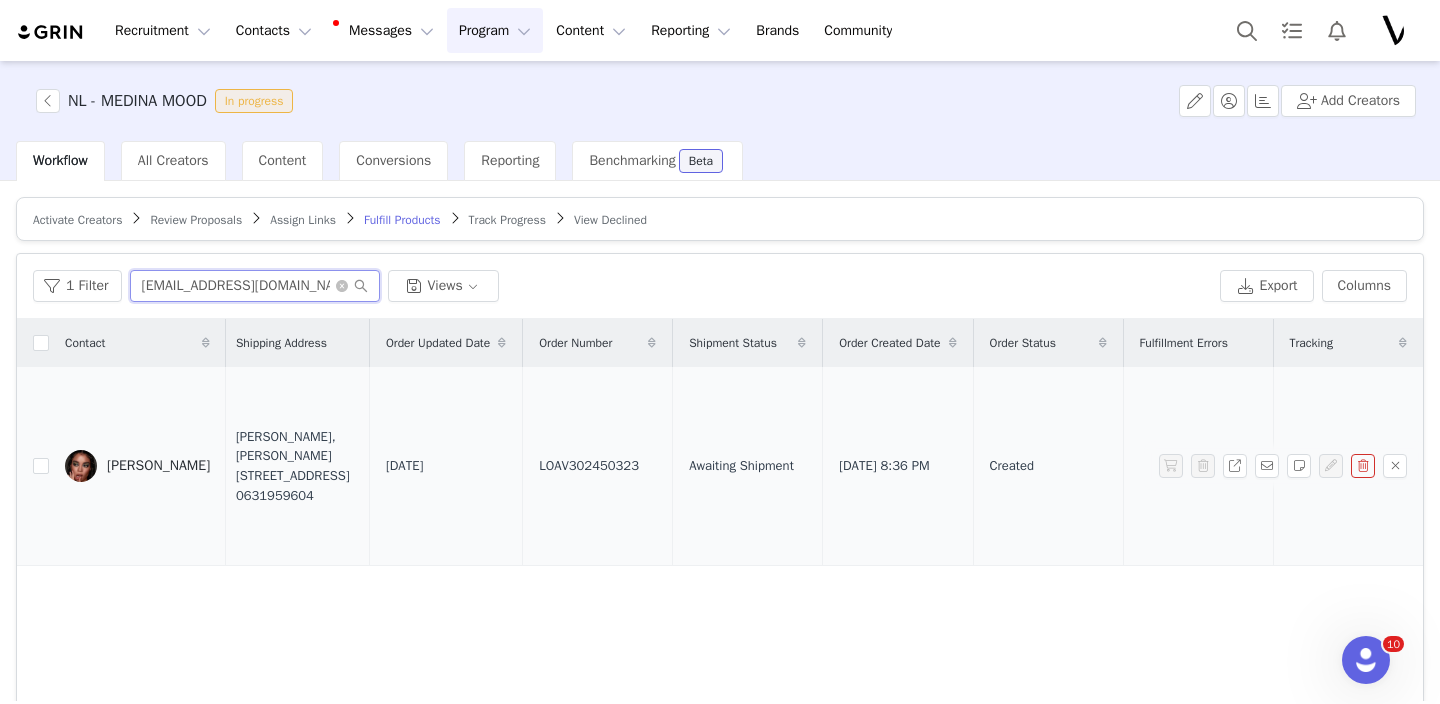 scroll, scrollTop: 0, scrollLeft: 959, axis: horizontal 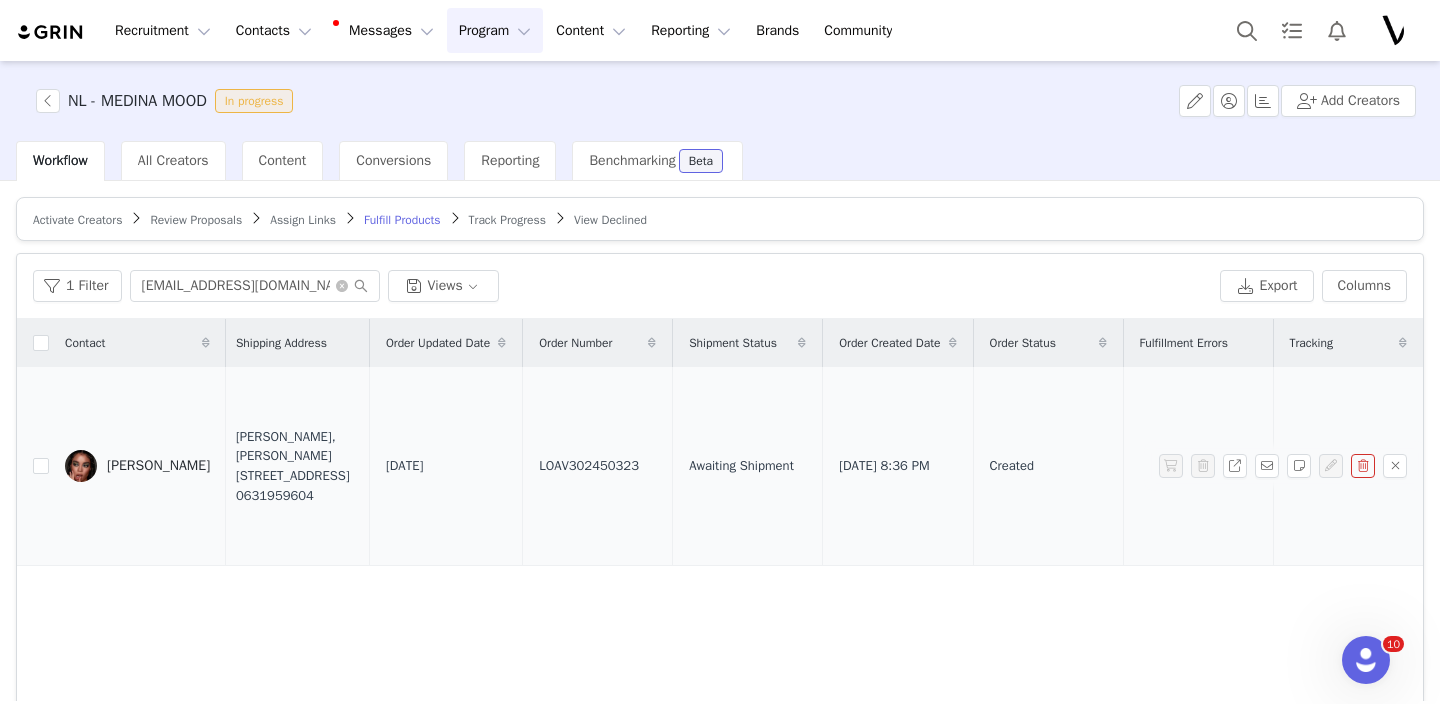 drag, startPoint x: 643, startPoint y: 465, endPoint x: 499, endPoint y: 462, distance: 144.03125 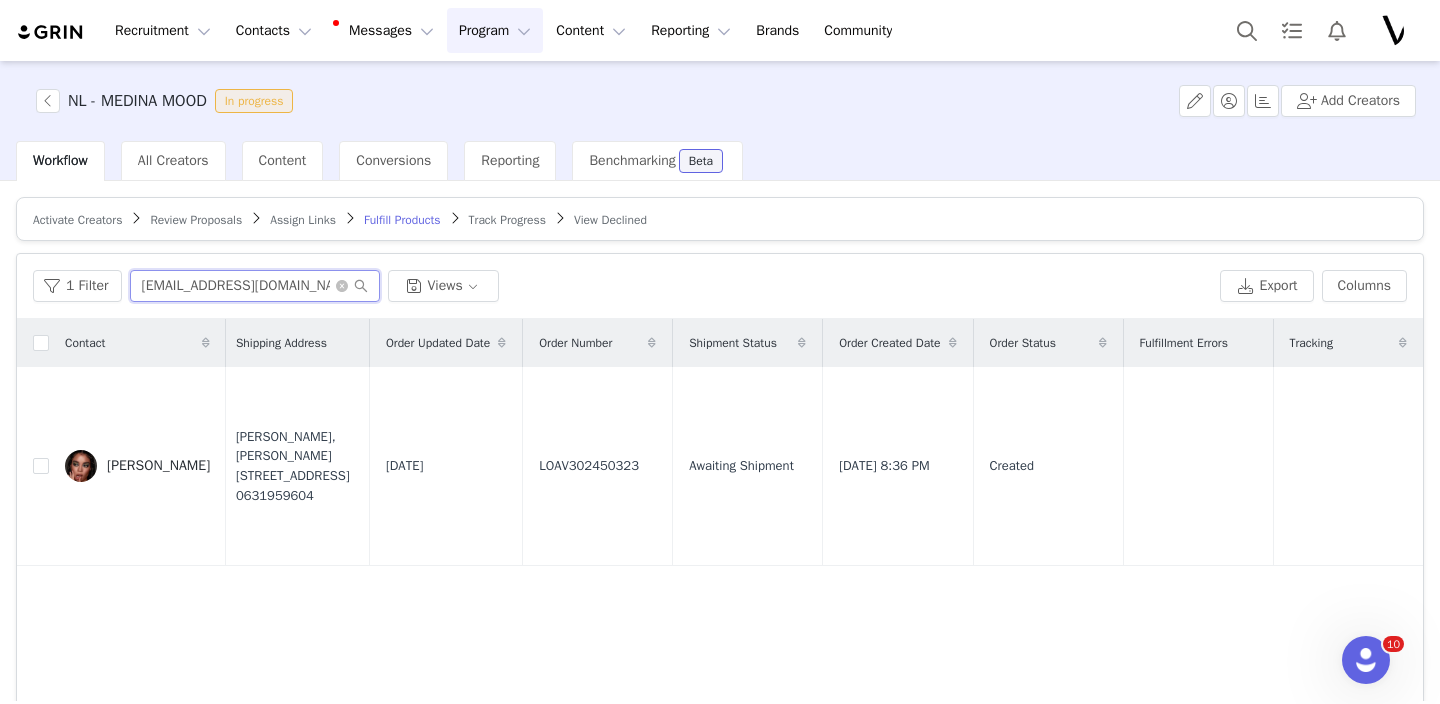click on "CharisLechel@hotmail.com" at bounding box center (255, 286) 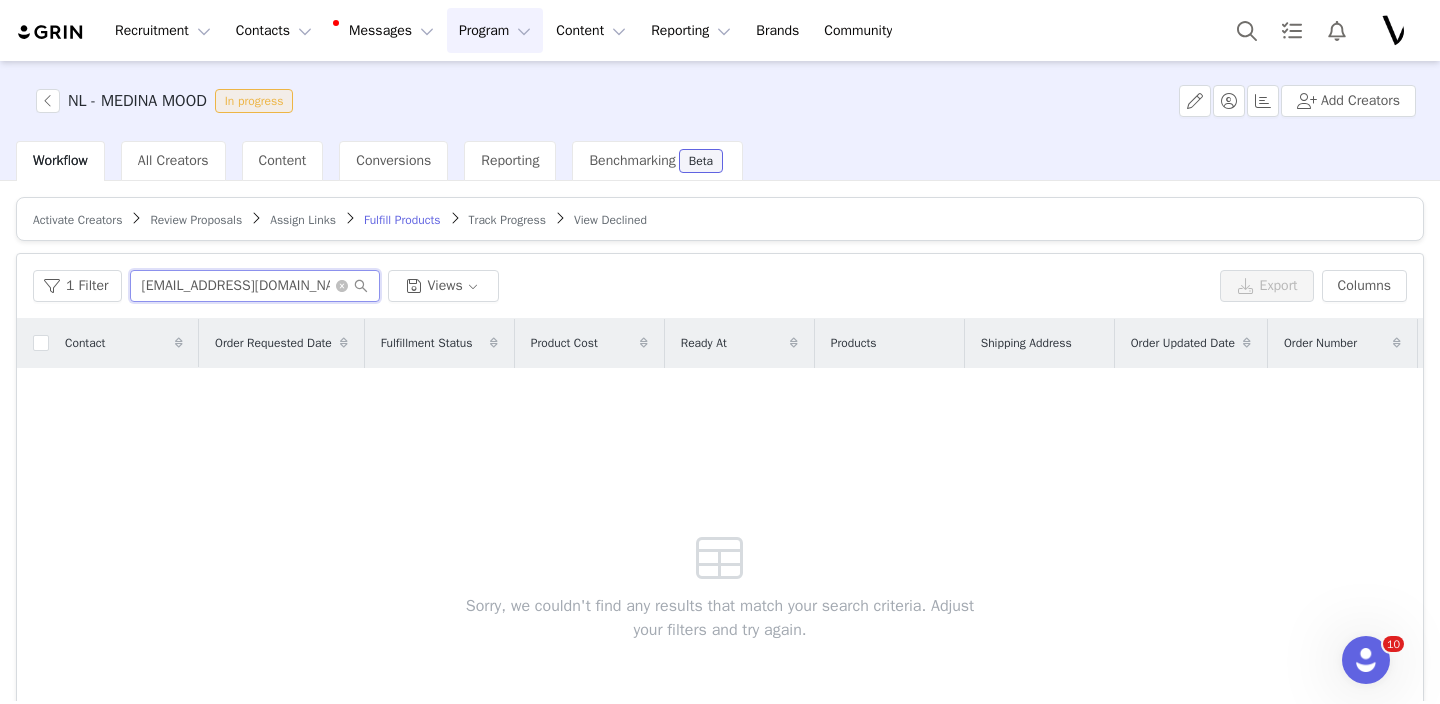 click on "maerle@vanheereveld.eu" at bounding box center (255, 286) 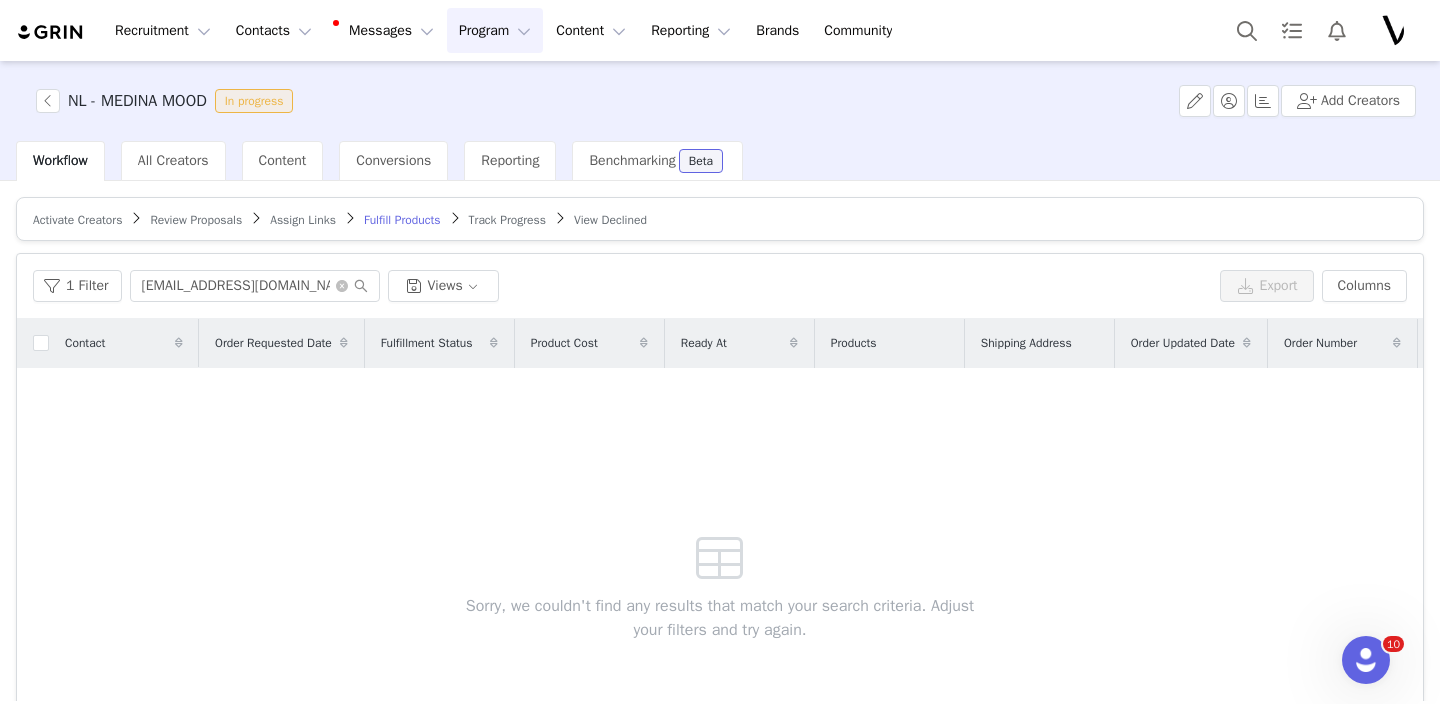 click on "Activate Creators" at bounding box center [77, 220] 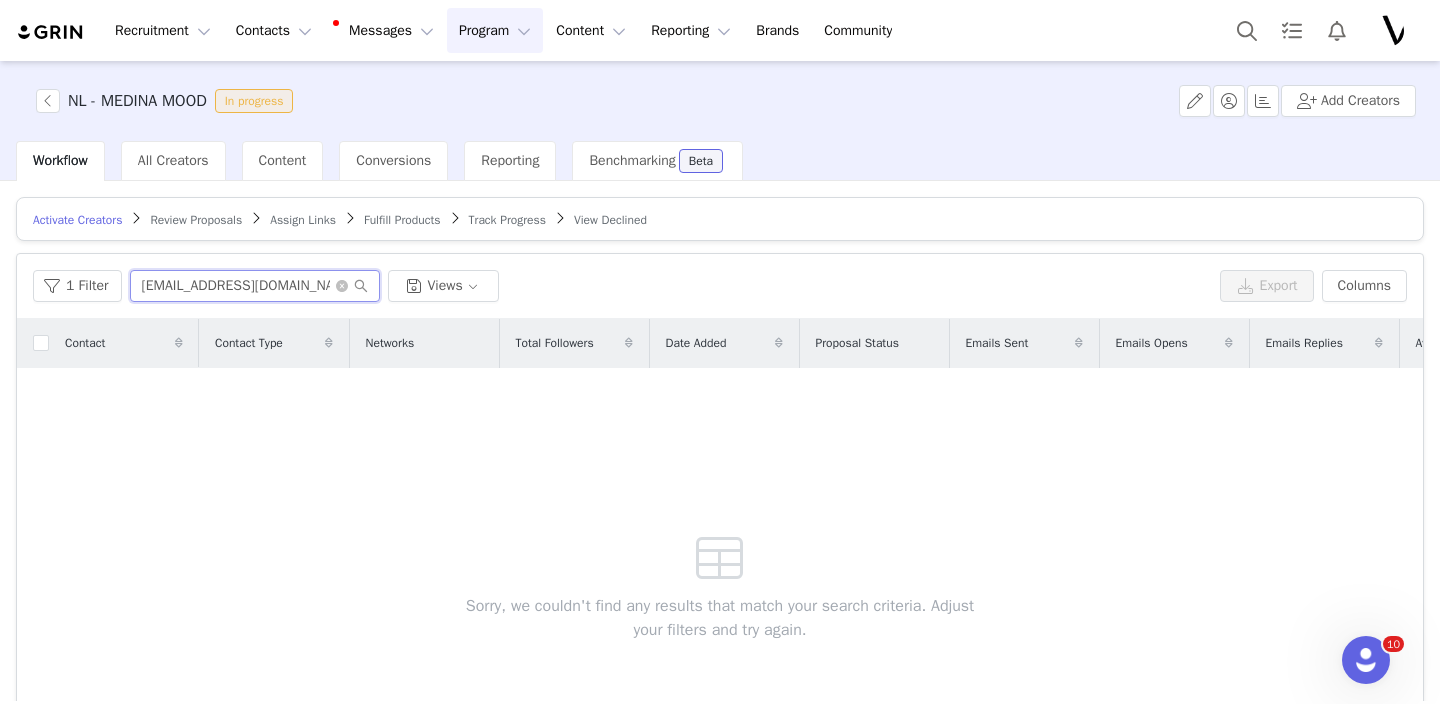 click on "CharisLechel@hotmail.com" at bounding box center (255, 286) 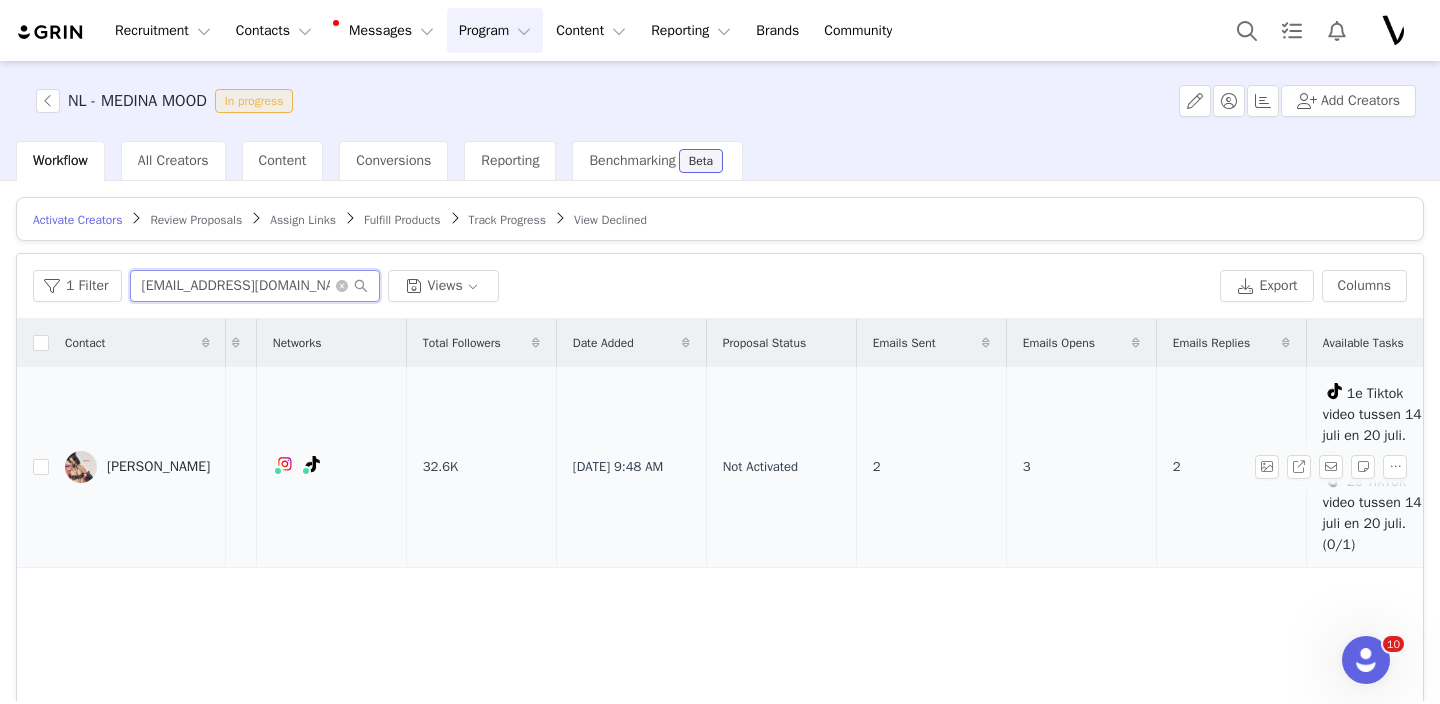 scroll, scrollTop: 0, scrollLeft: 0, axis: both 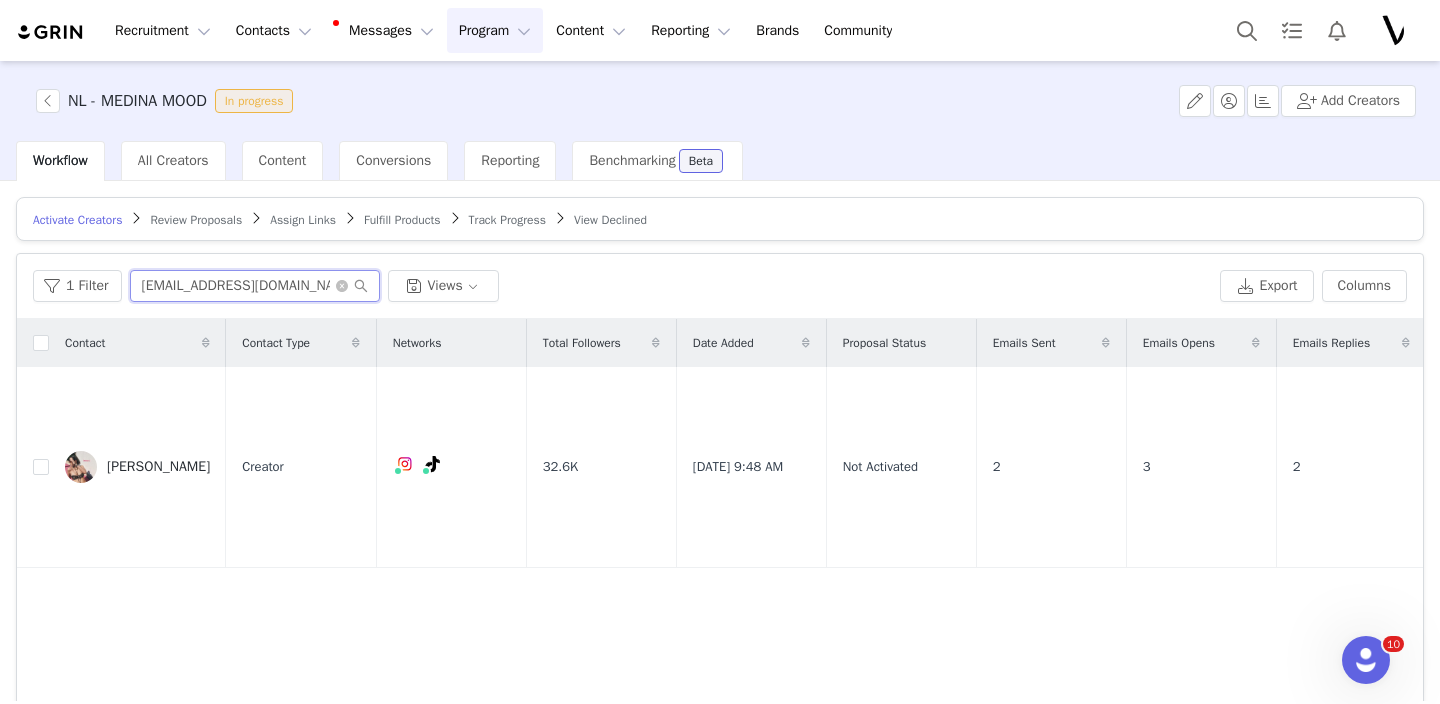 click on "maerle@vanheereveld.eu" at bounding box center (255, 286) 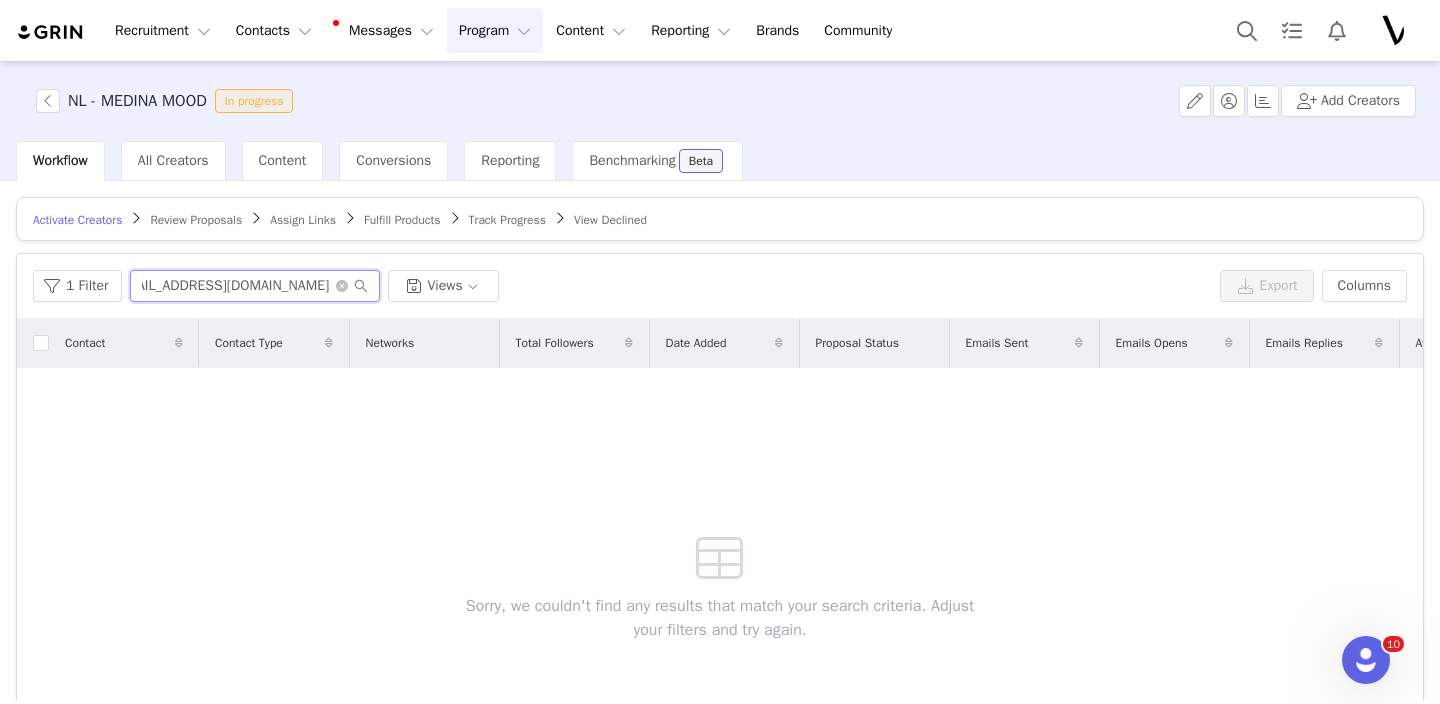 type on "genevieve.vanderdoes@gmail.com" 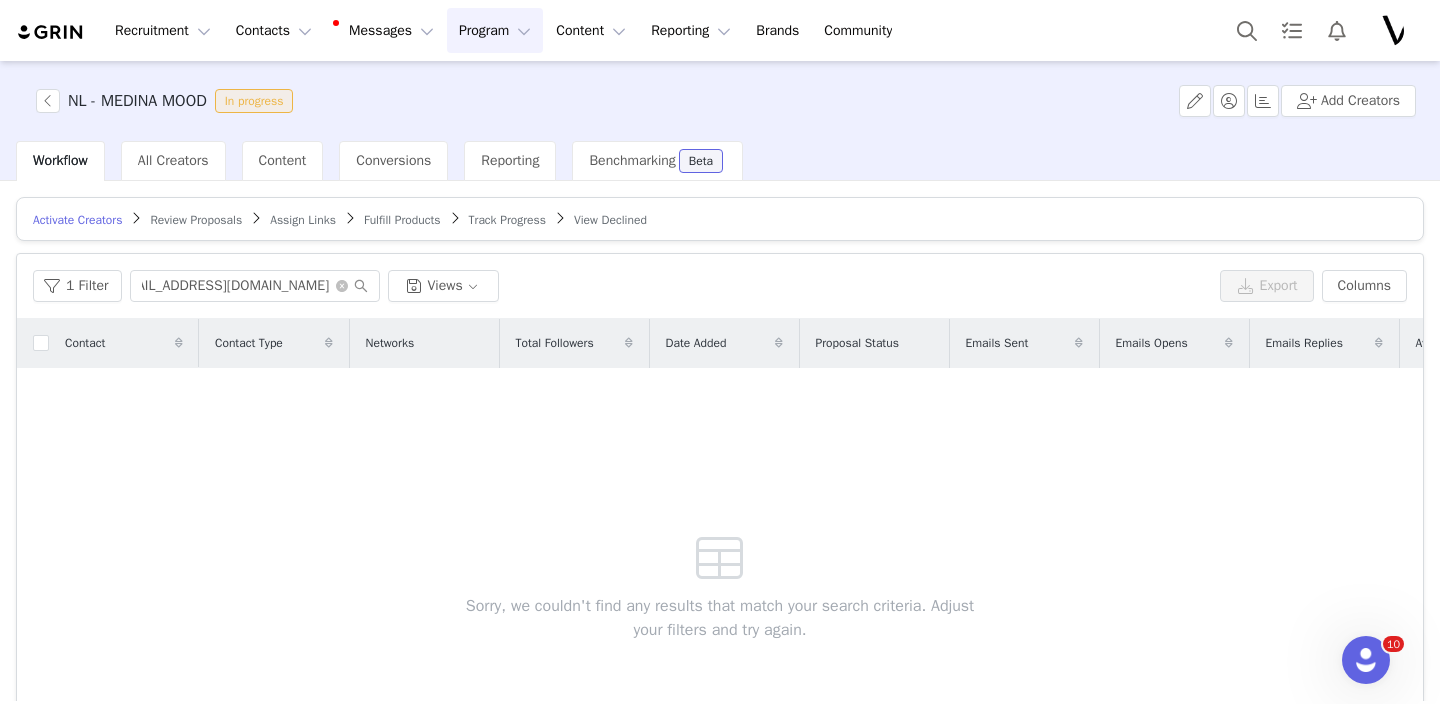 click on "Fulfill Products" at bounding box center [402, 220] 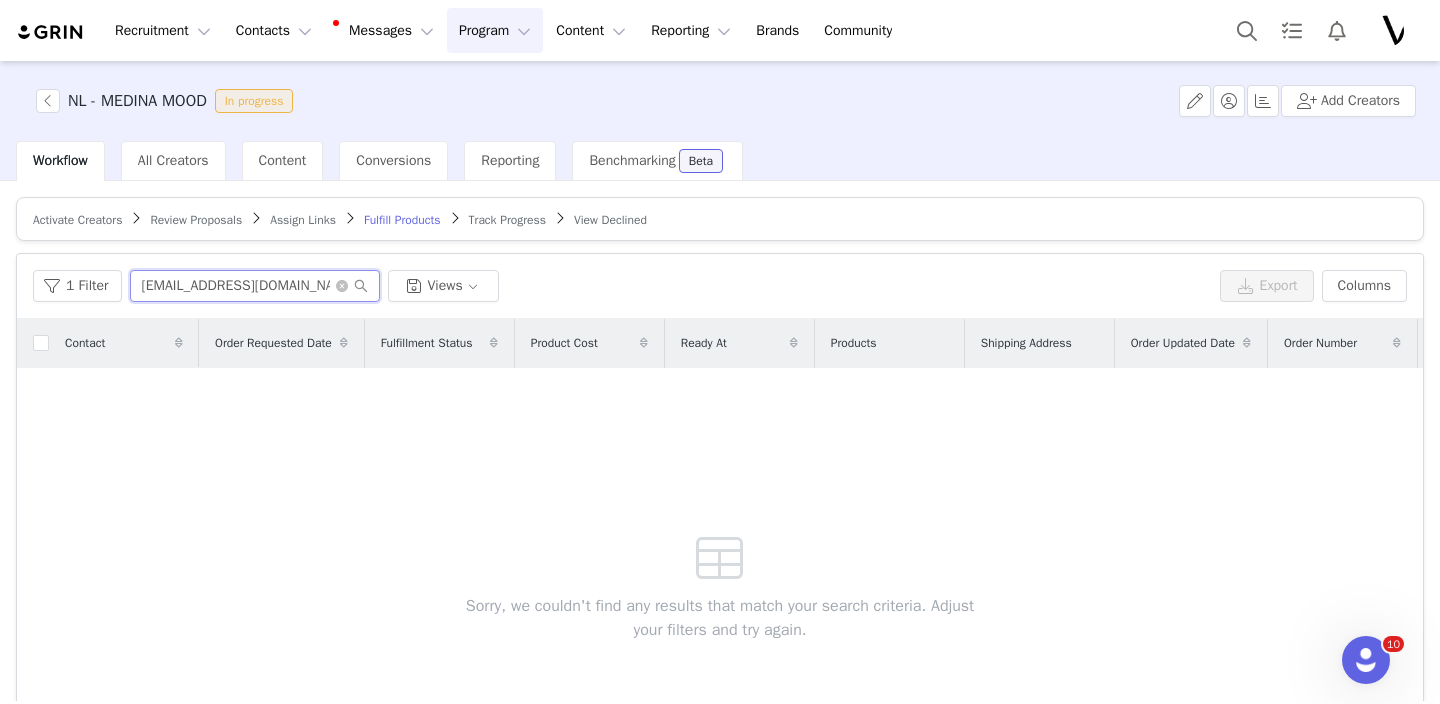 click on "maerle@vanheereveld.eu" at bounding box center (255, 286) 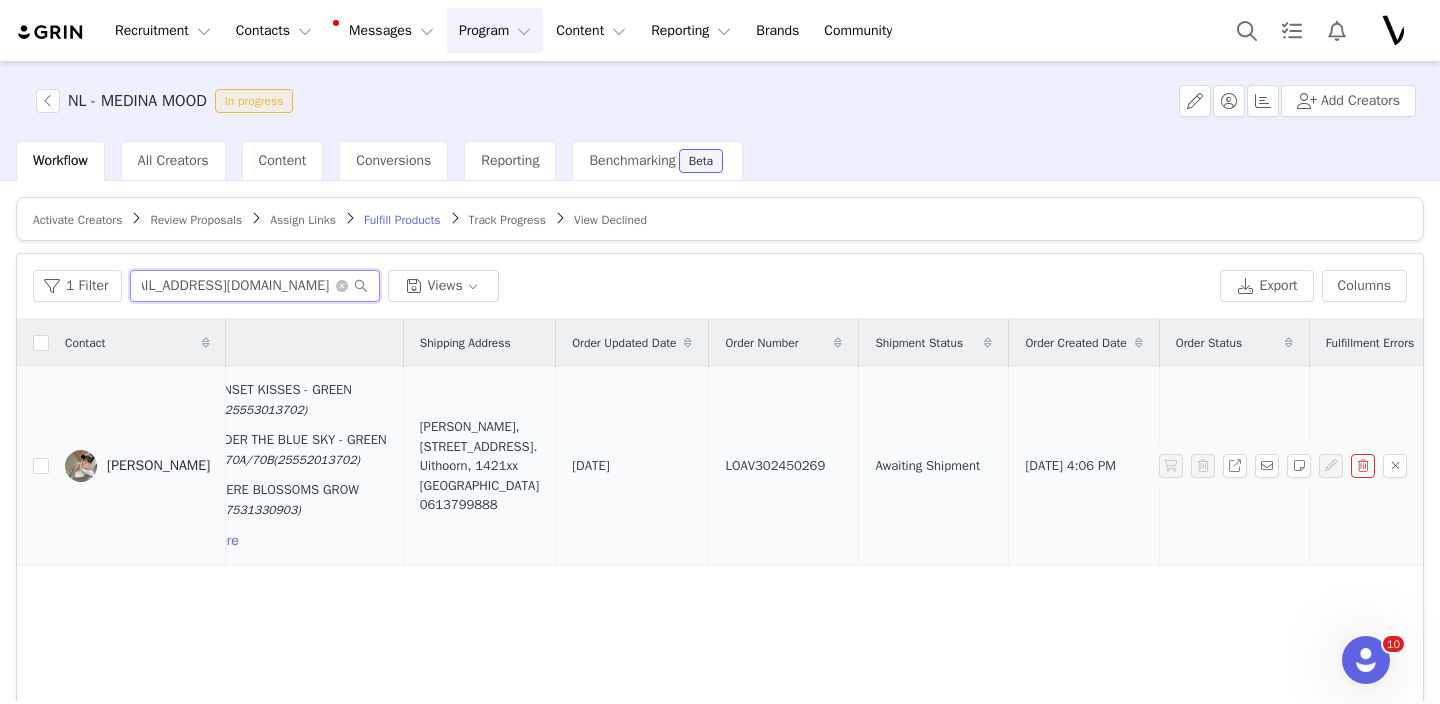 scroll, scrollTop: 0, scrollLeft: 1002, axis: horizontal 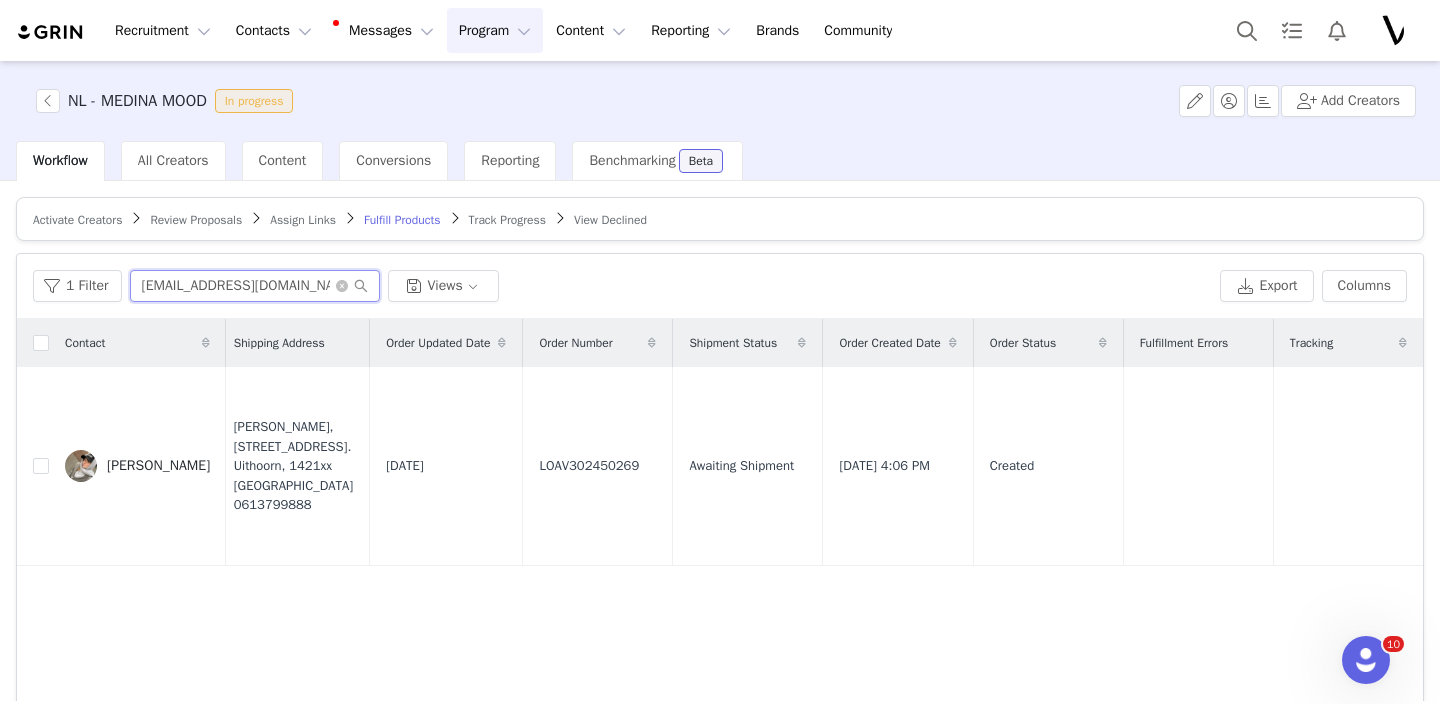 click on "genevieve.vanderdoes@gmail.com" at bounding box center (255, 286) 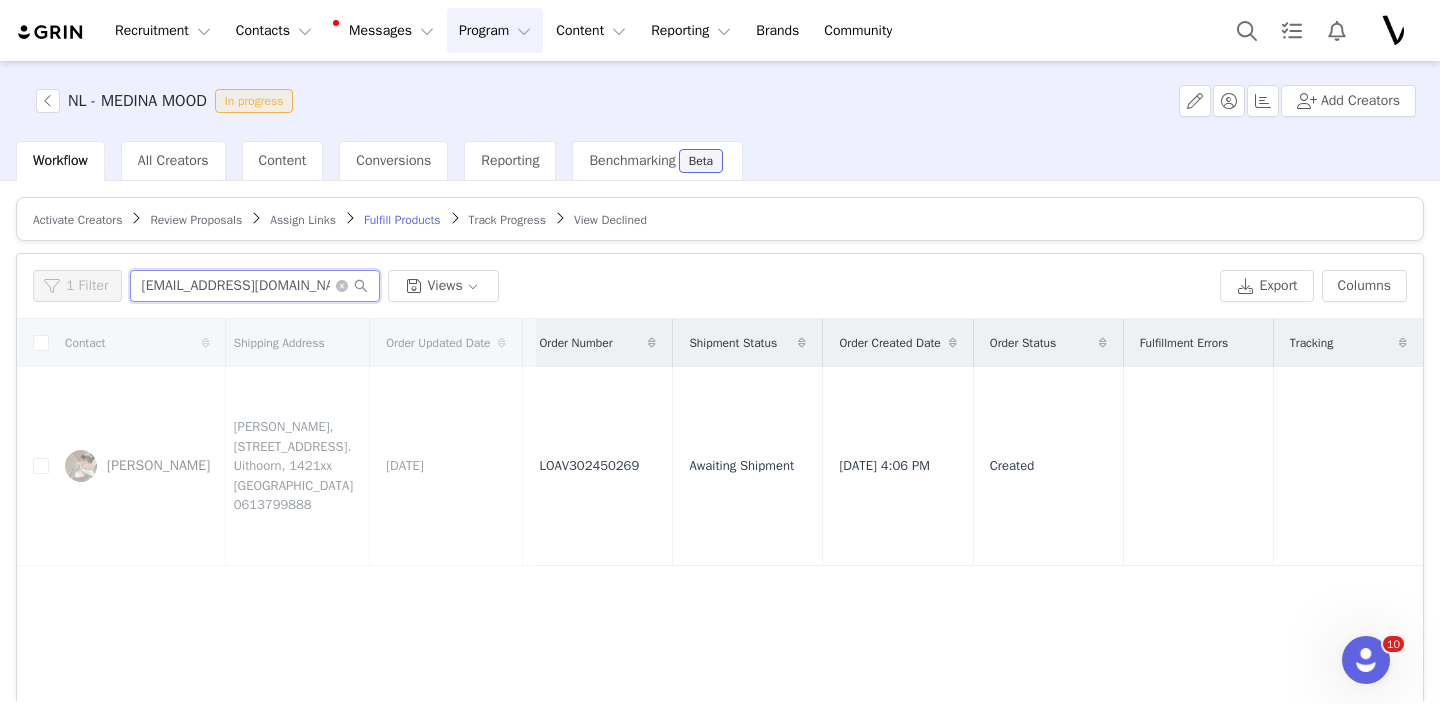 scroll, scrollTop: 0, scrollLeft: 0, axis: both 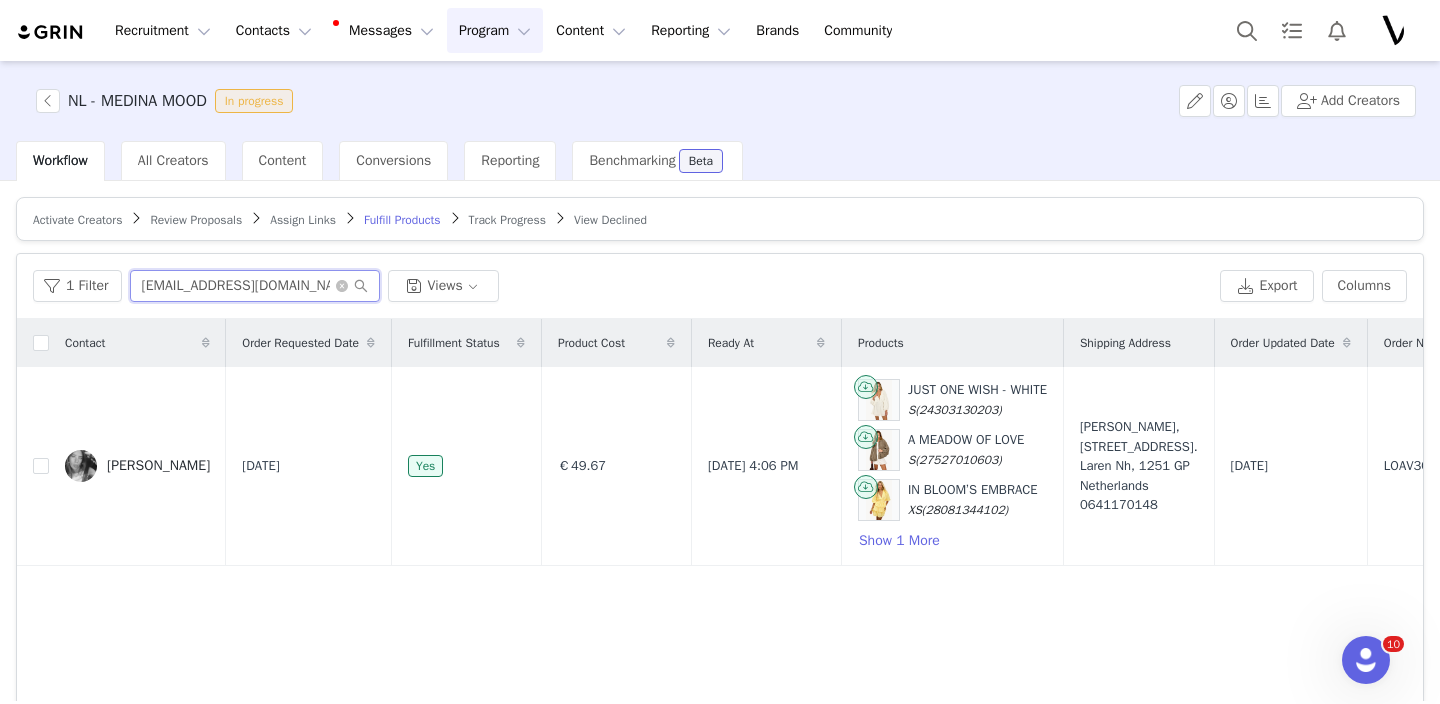type on "juliedorjee@gmail.com" 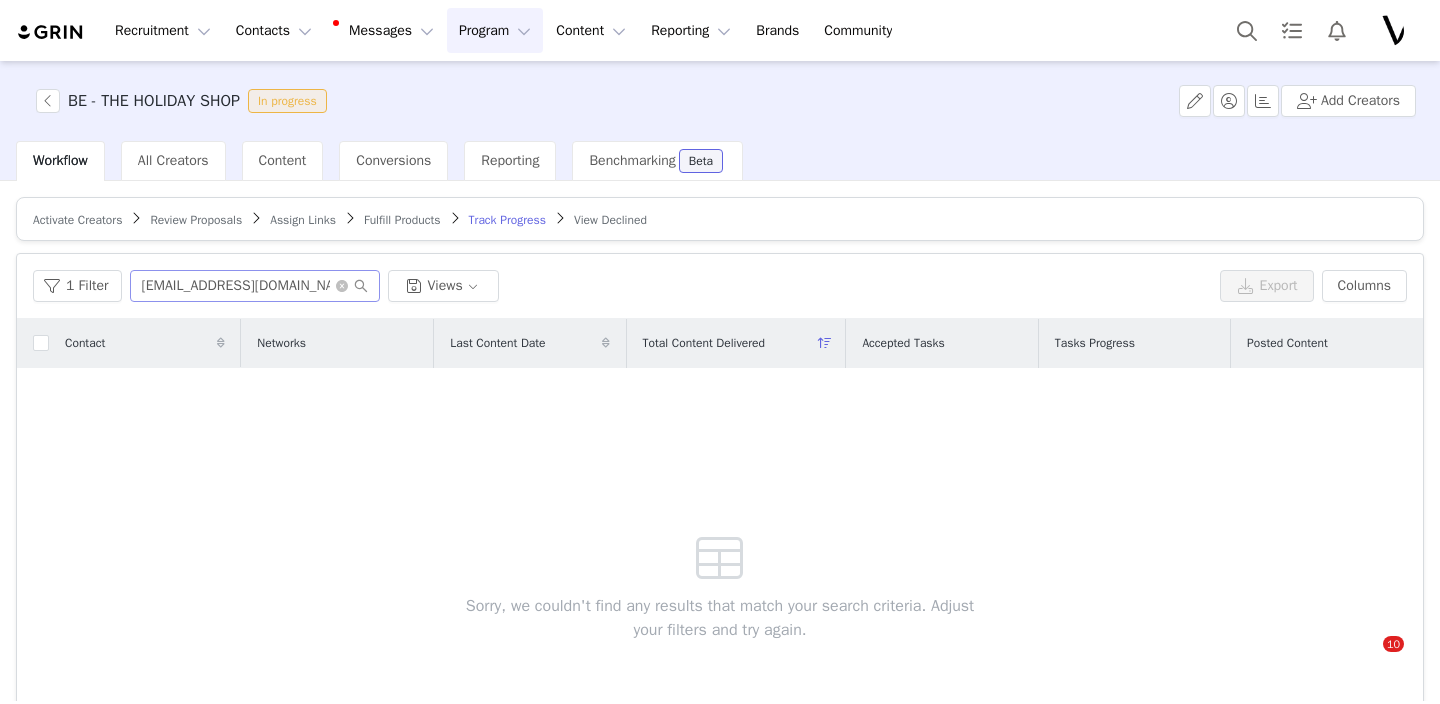 scroll, scrollTop: 0, scrollLeft: 0, axis: both 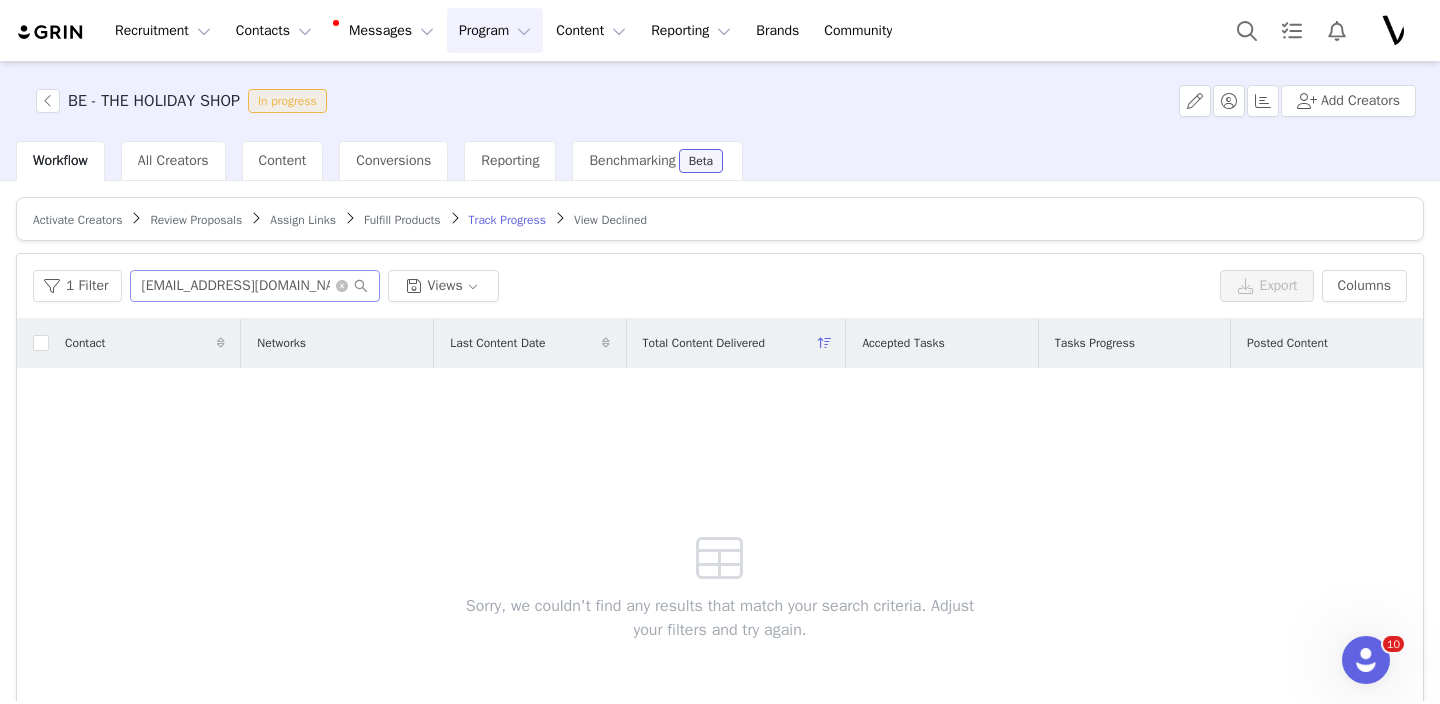 click on "[EMAIL_ADDRESS][DOMAIN_NAME]" at bounding box center (255, 286) 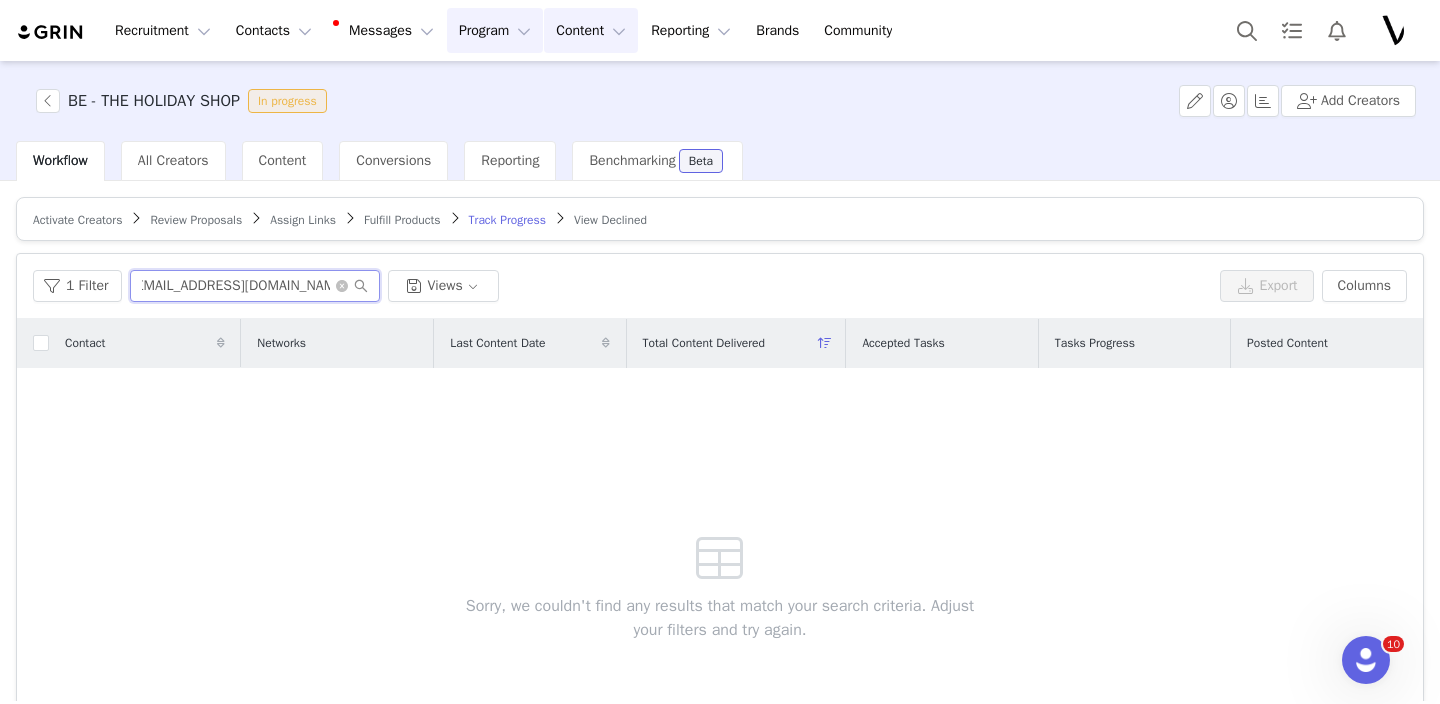 scroll, scrollTop: 0, scrollLeft: 0, axis: both 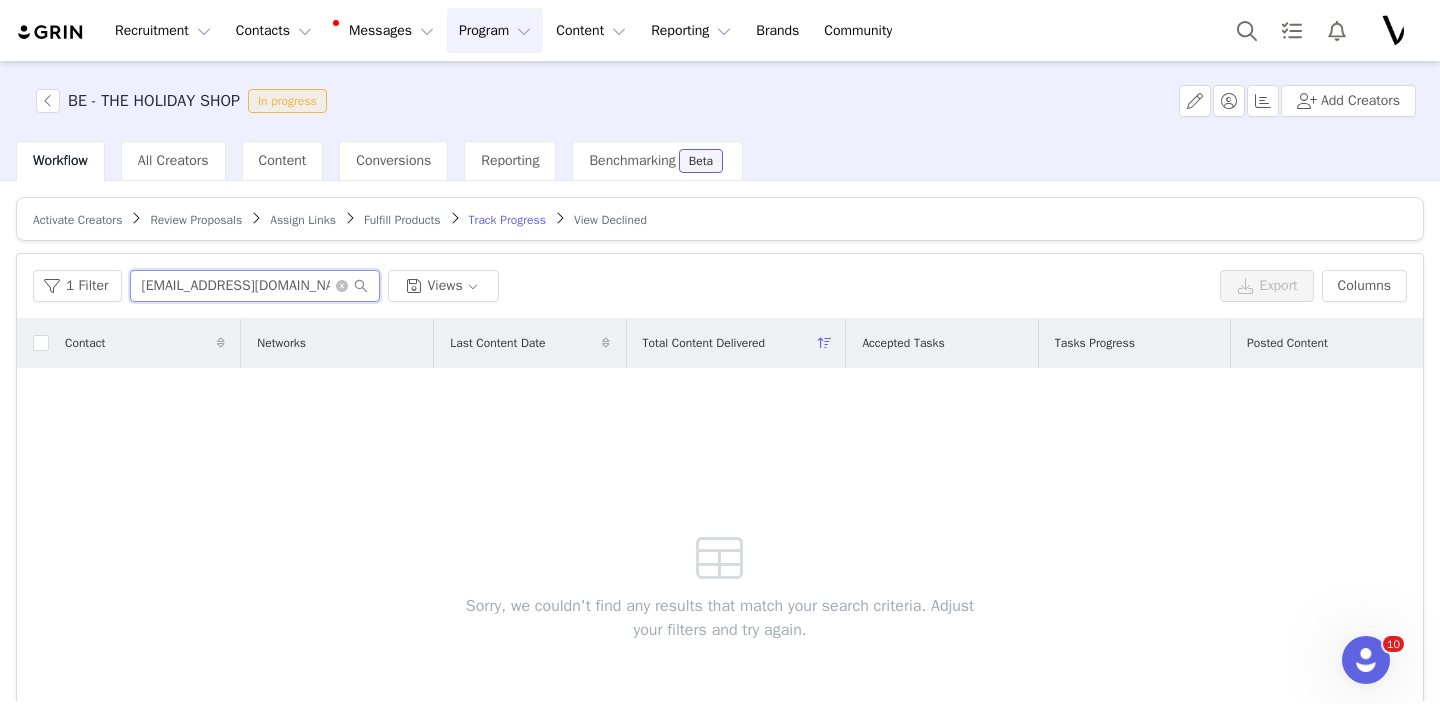 click on "[EMAIL_ADDRESS][DOMAIN_NAME]" at bounding box center [255, 286] 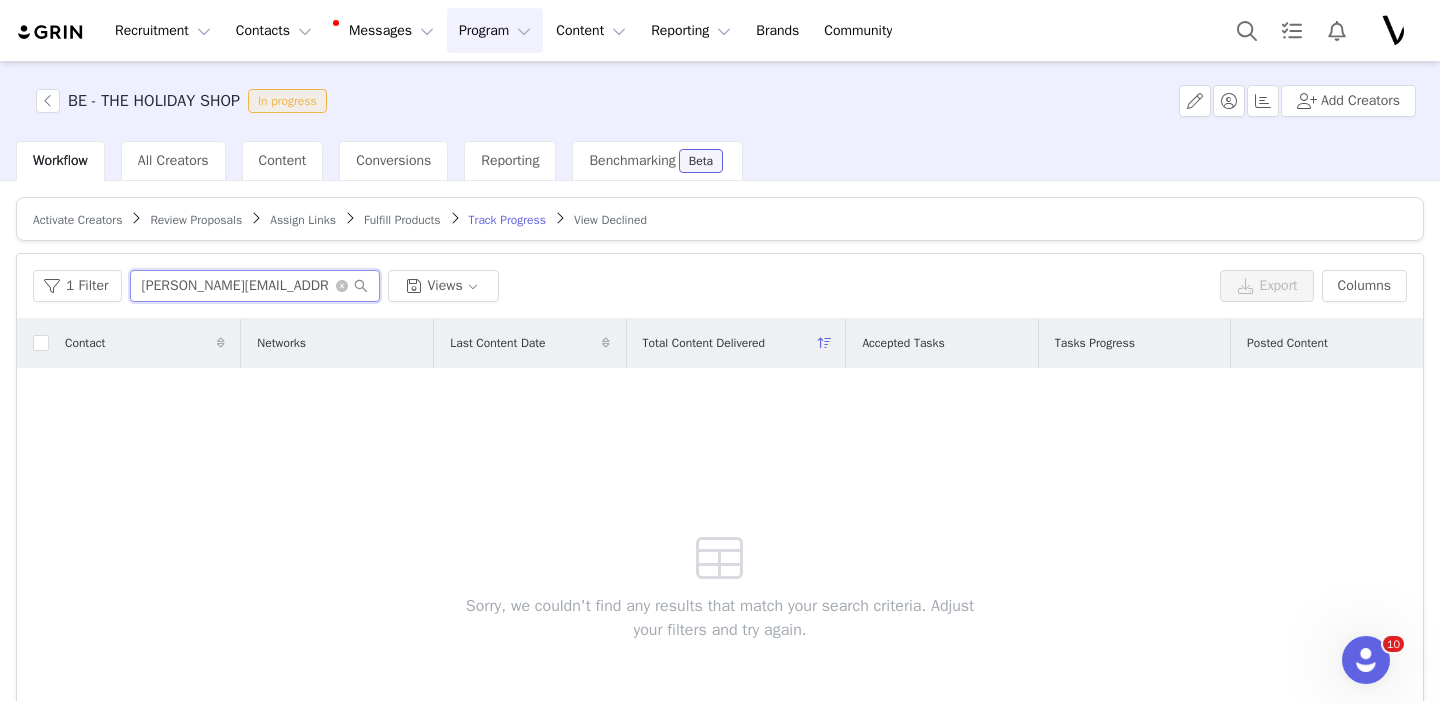 scroll, scrollTop: 0, scrollLeft: 35, axis: horizontal 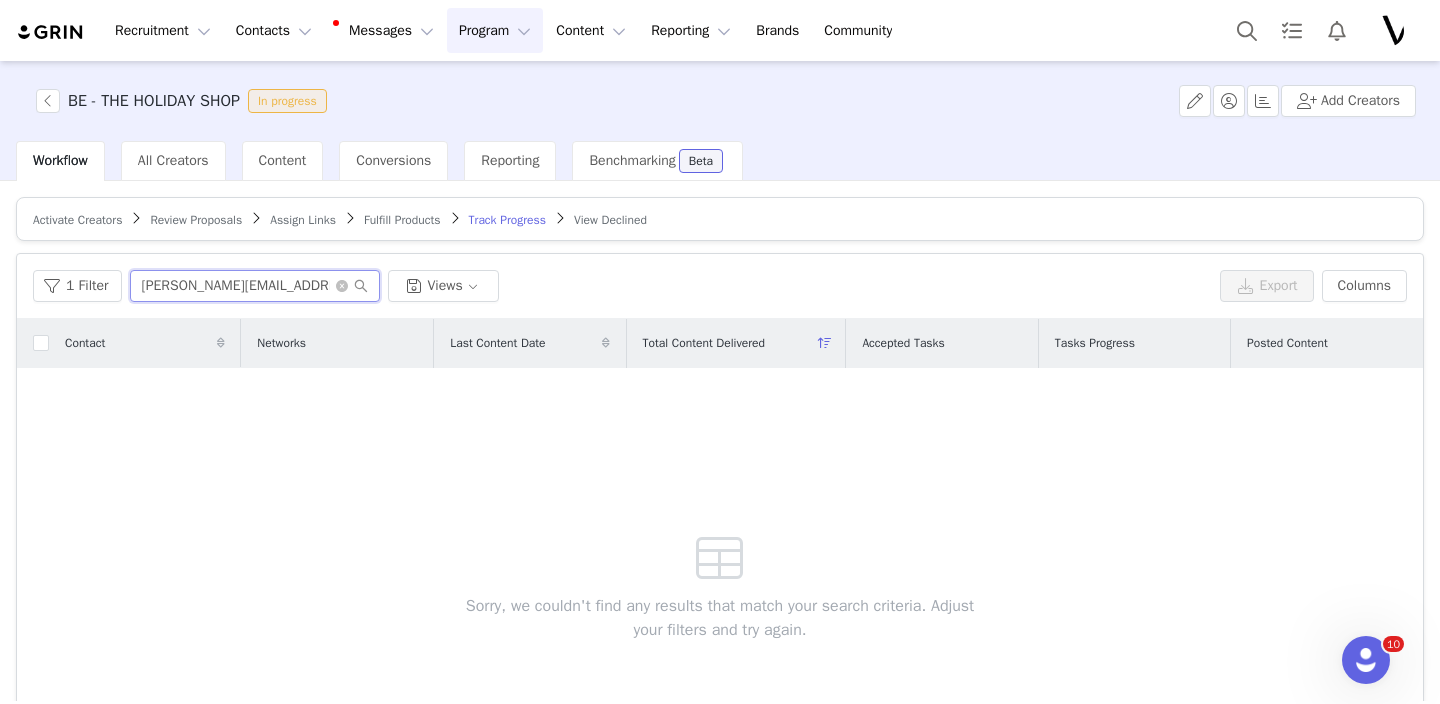 click on "[PERSON_NAME][EMAIL_ADDRESS][PERSON_NAME][DOMAIN_NAME]" at bounding box center [255, 286] 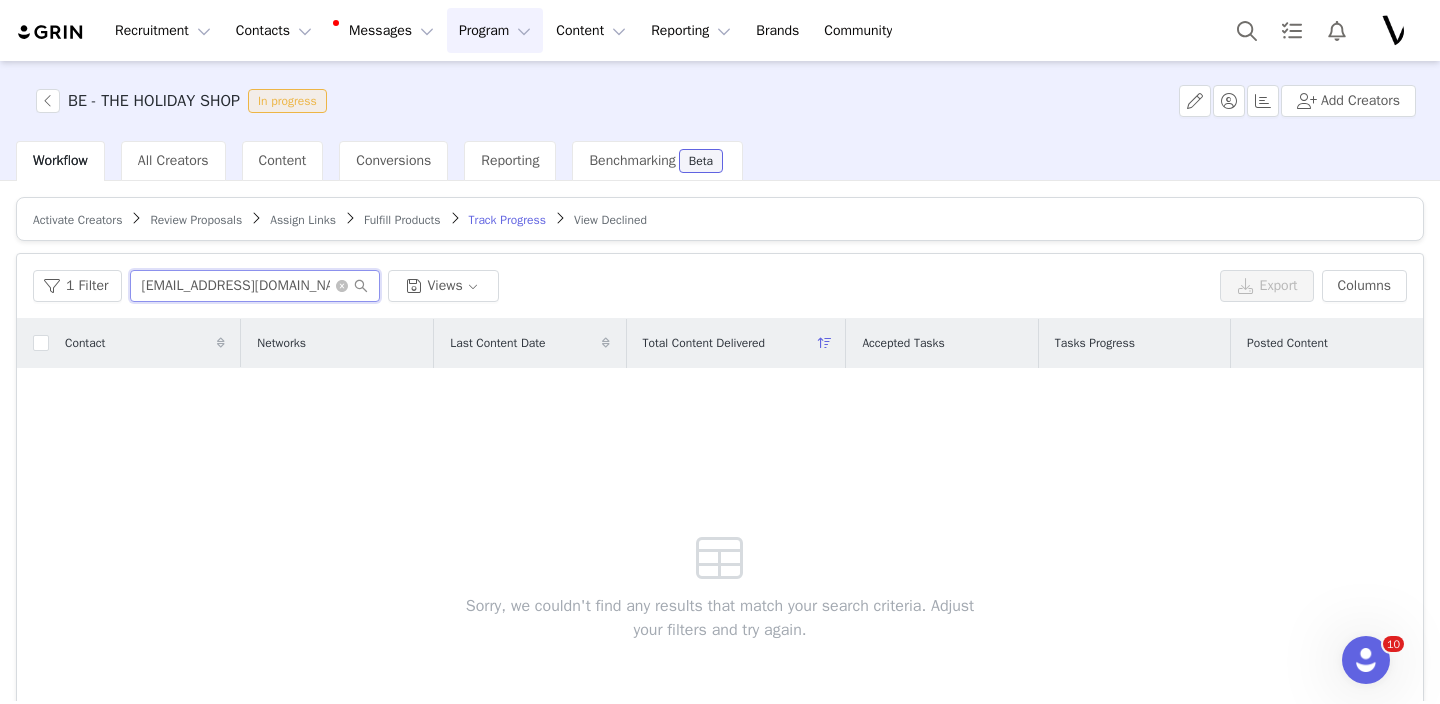 click on "[EMAIL_ADDRESS][DOMAIN_NAME]" at bounding box center (255, 286) 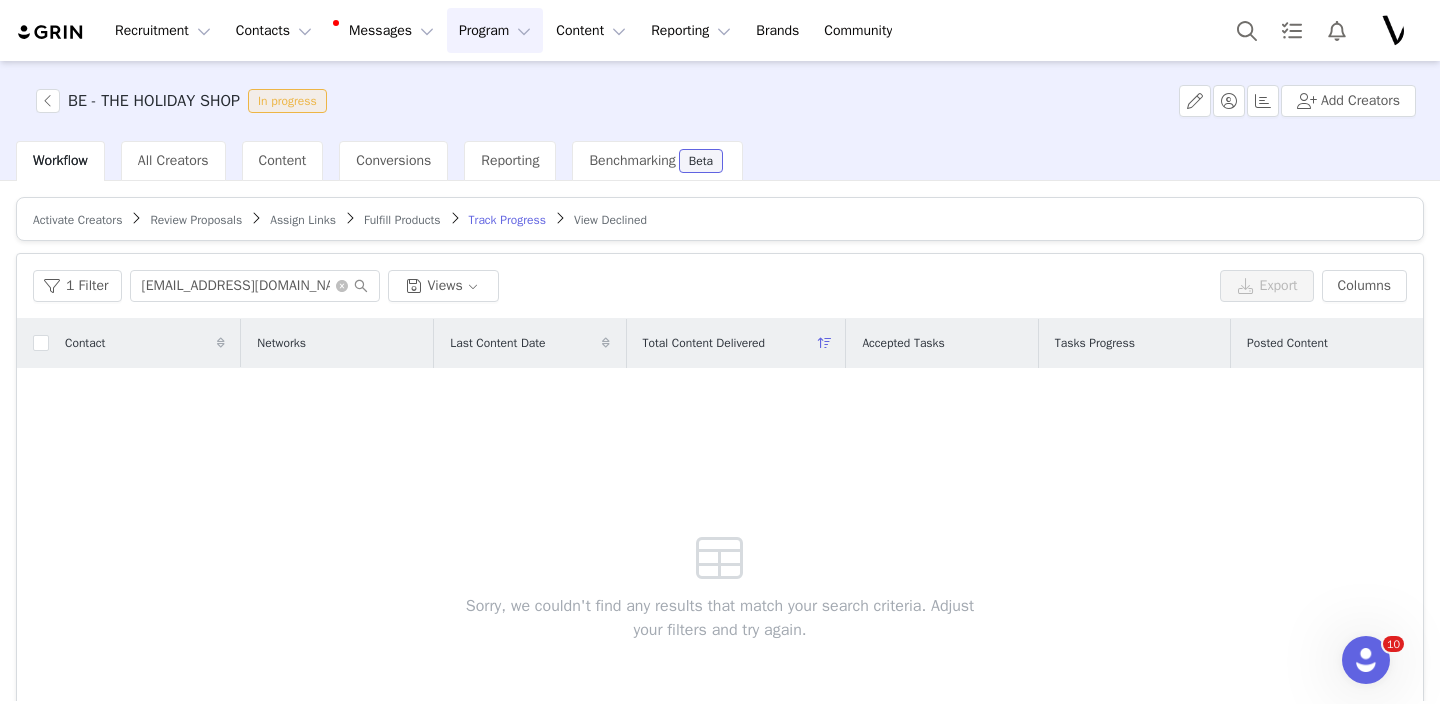 click on "Fulfill Products" at bounding box center (402, 220) 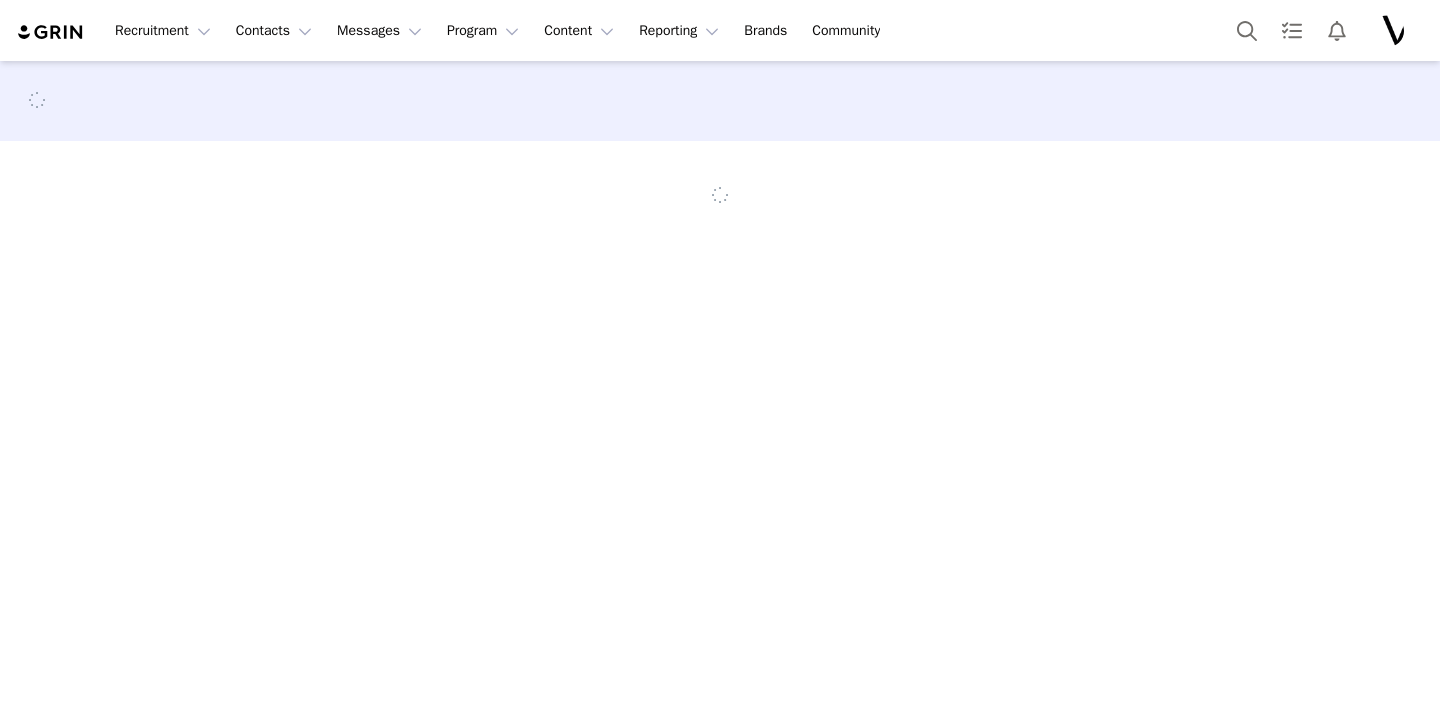 scroll, scrollTop: 0, scrollLeft: 0, axis: both 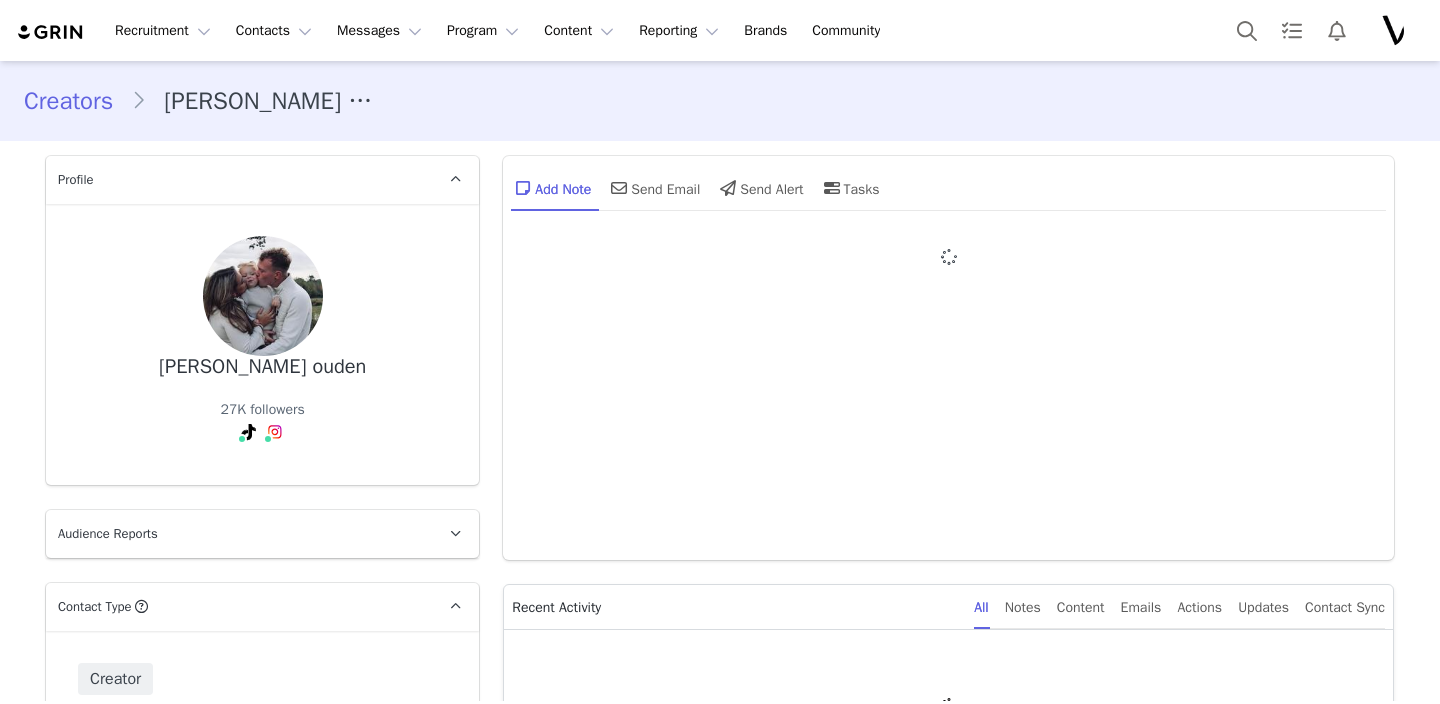 type on "+1 (United States)" 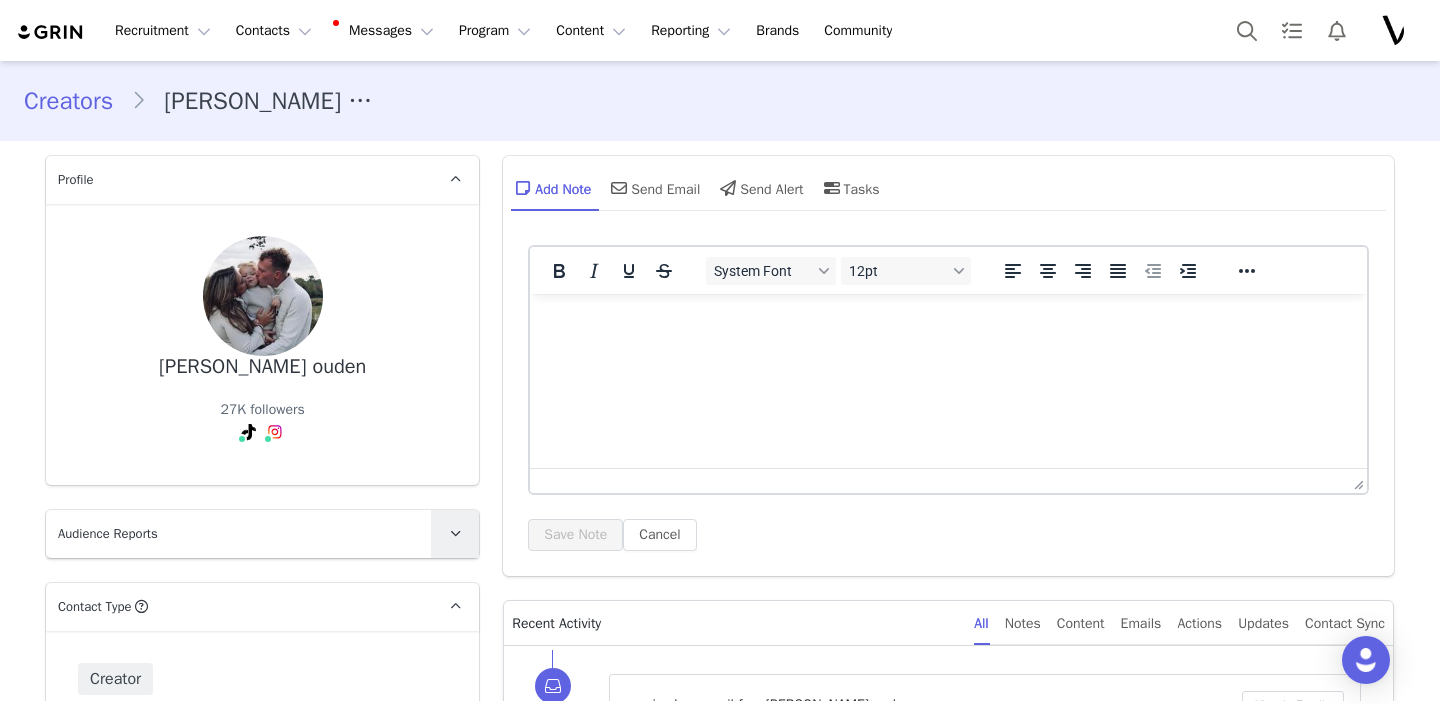 scroll, scrollTop: 0, scrollLeft: 0, axis: both 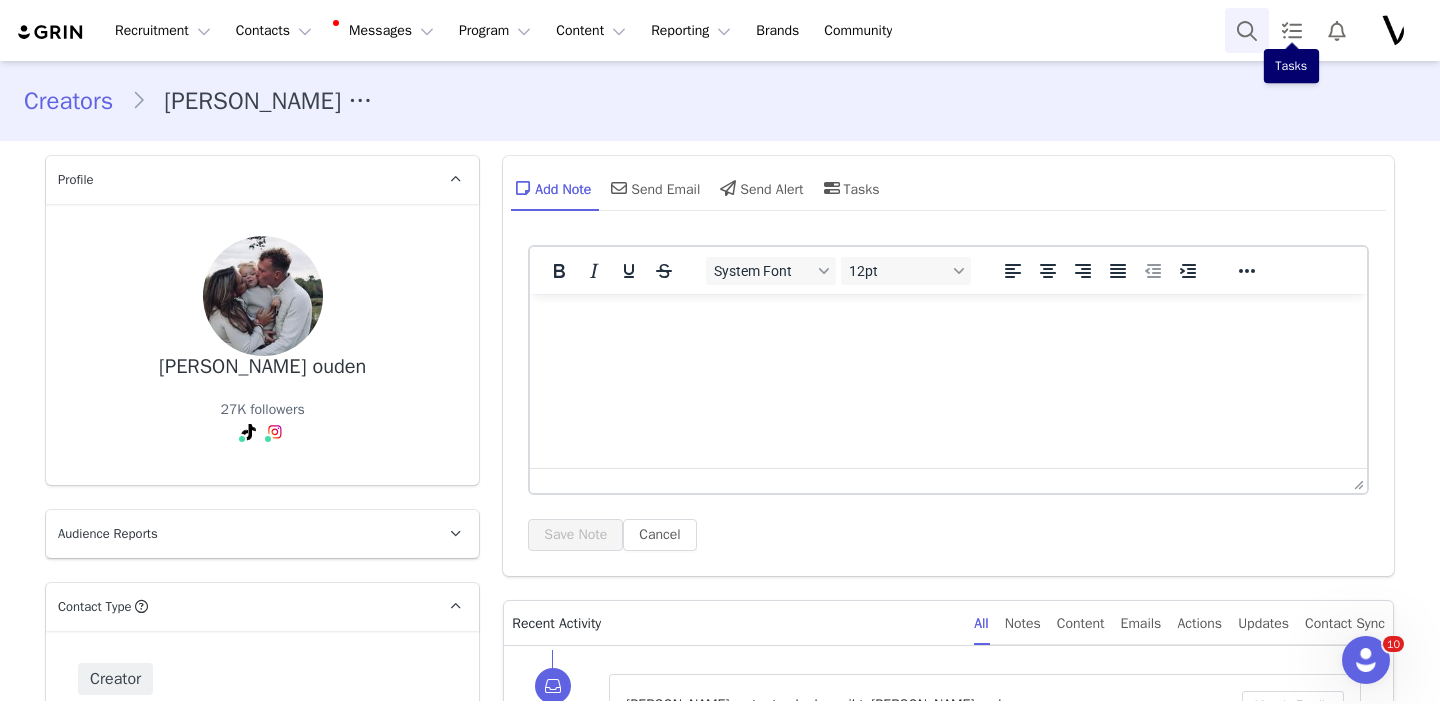 click at bounding box center (1247, 30) 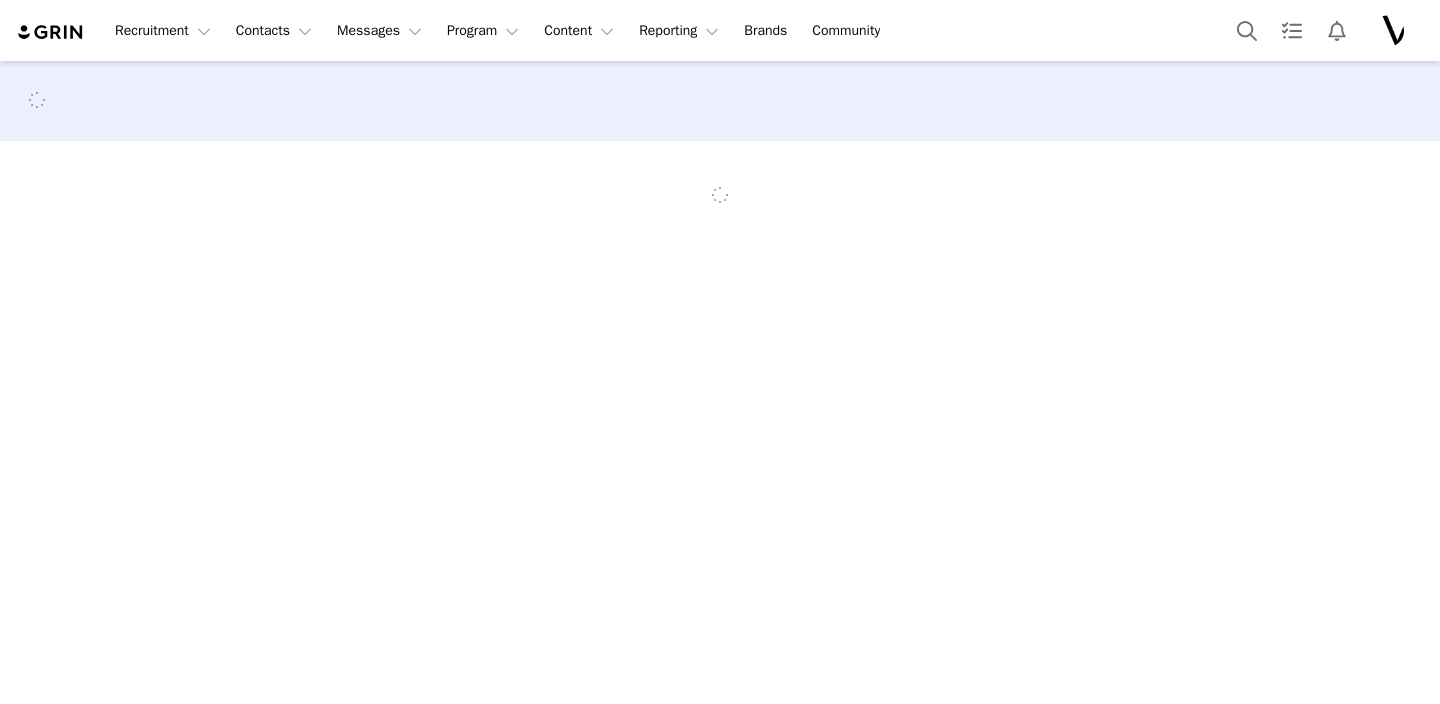 scroll, scrollTop: 0, scrollLeft: 0, axis: both 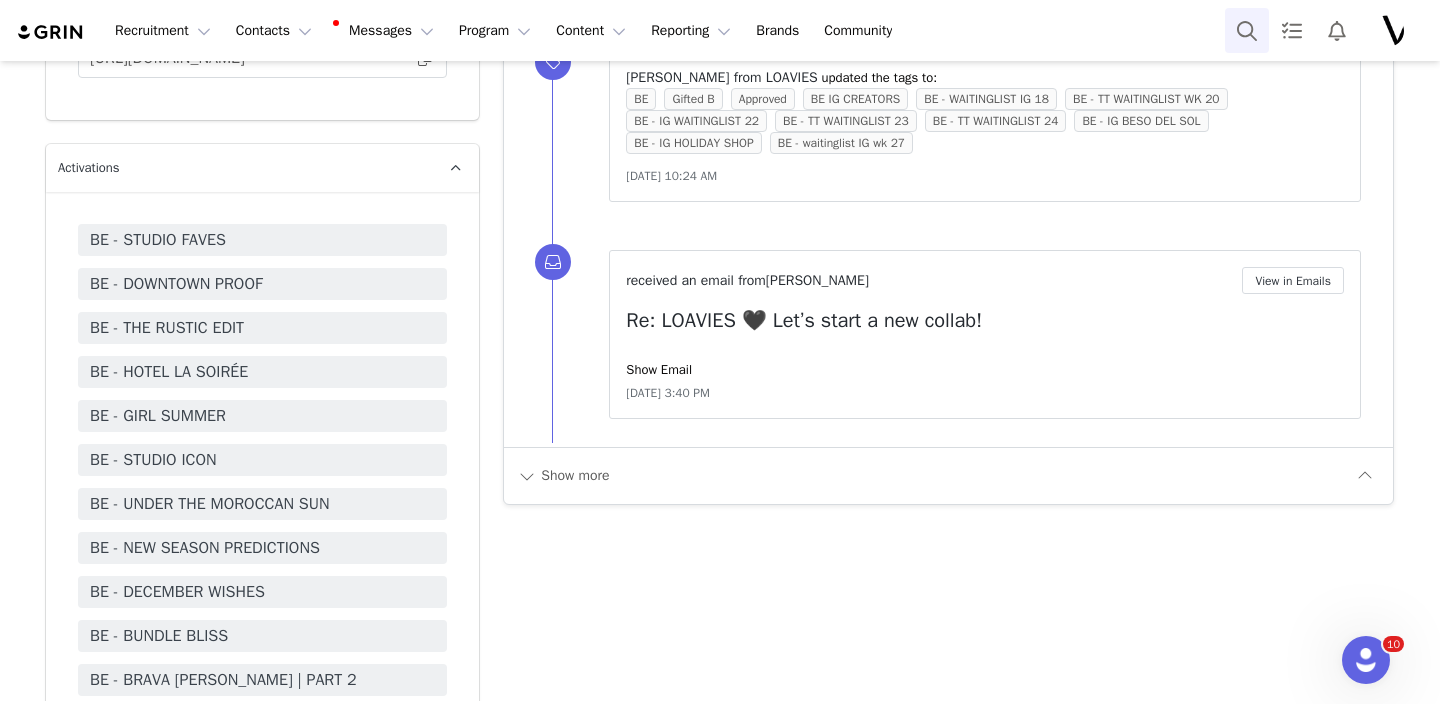 click at bounding box center [1247, 30] 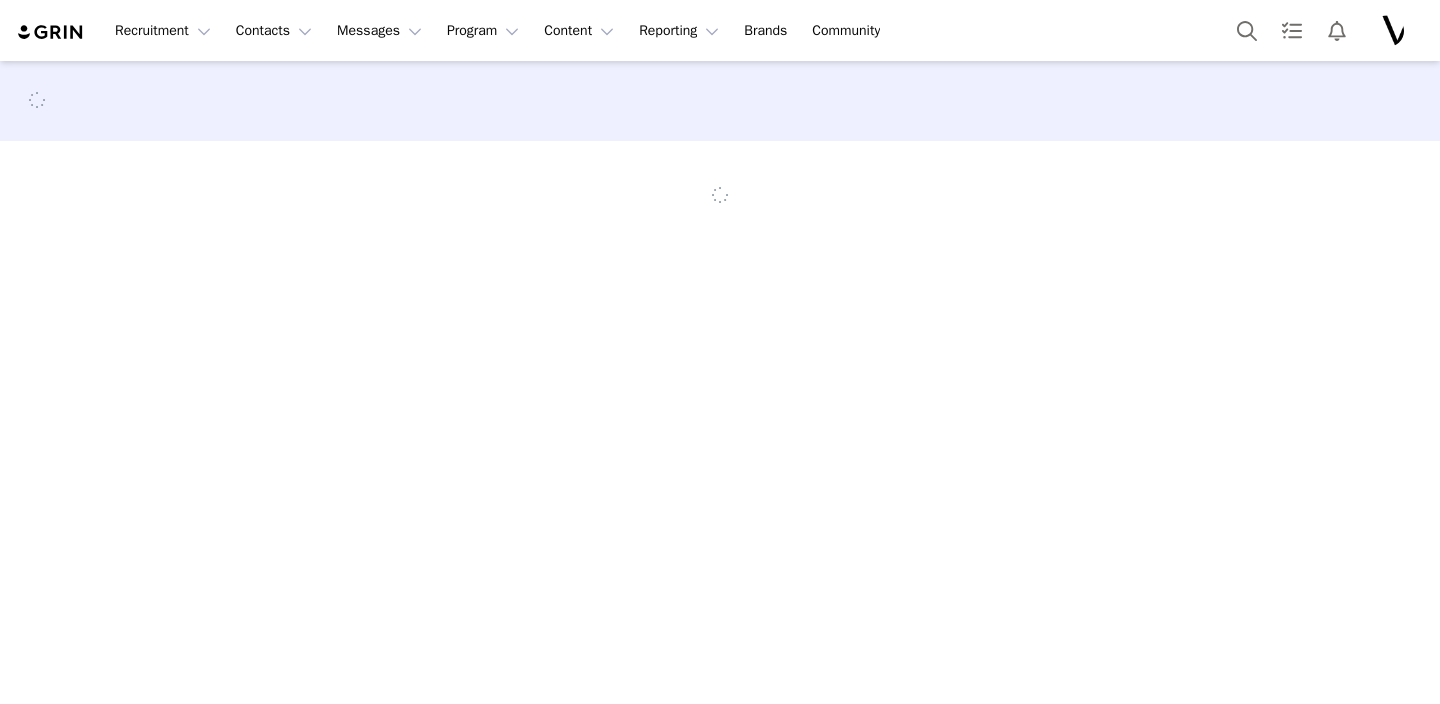 scroll, scrollTop: 0, scrollLeft: 0, axis: both 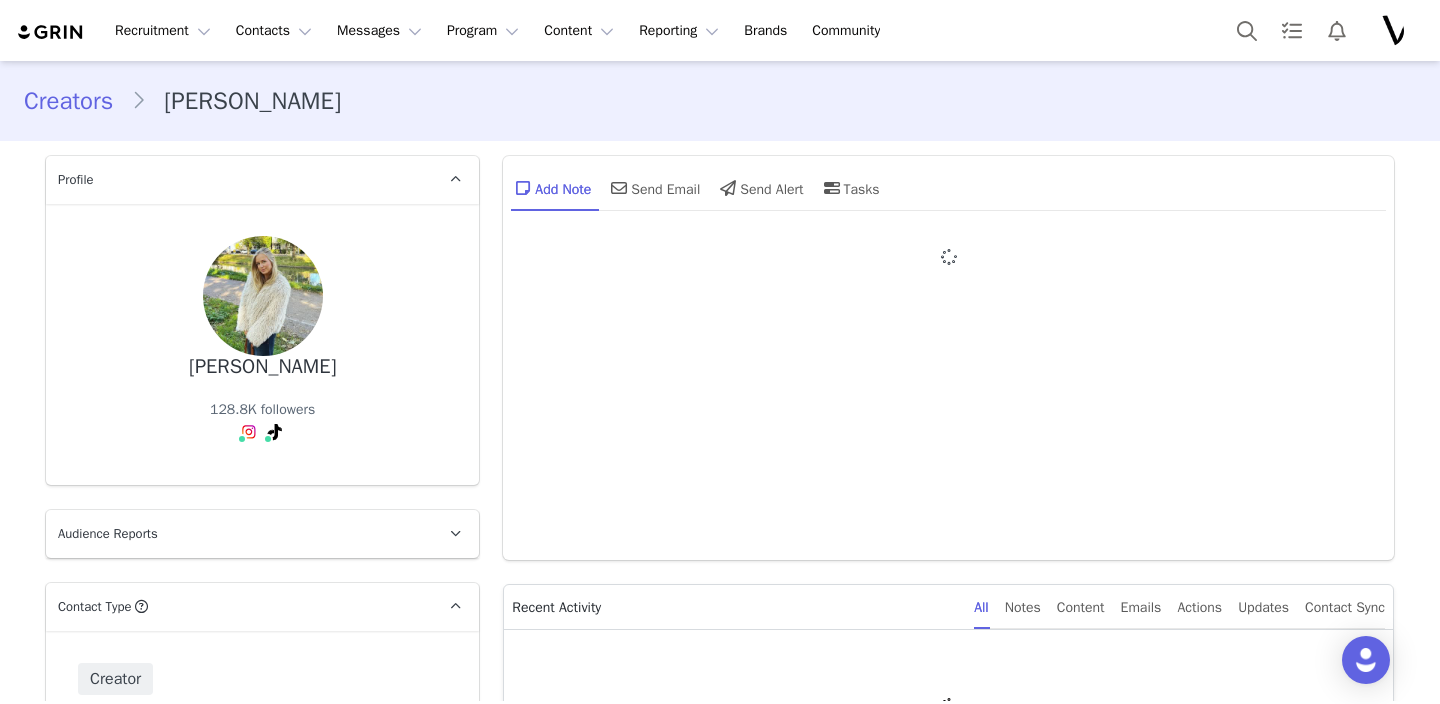 type on "+1 ([GEOGRAPHIC_DATA])" 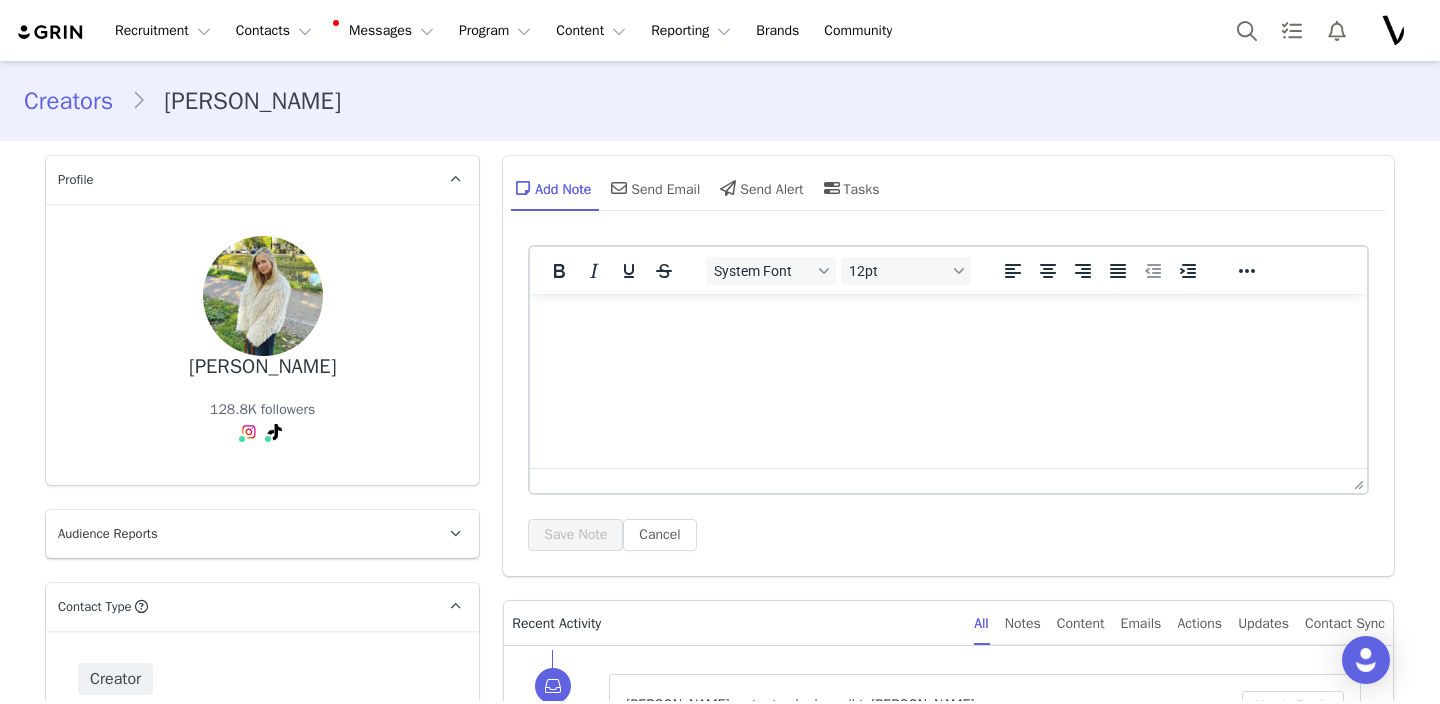scroll, scrollTop: 0, scrollLeft: 0, axis: both 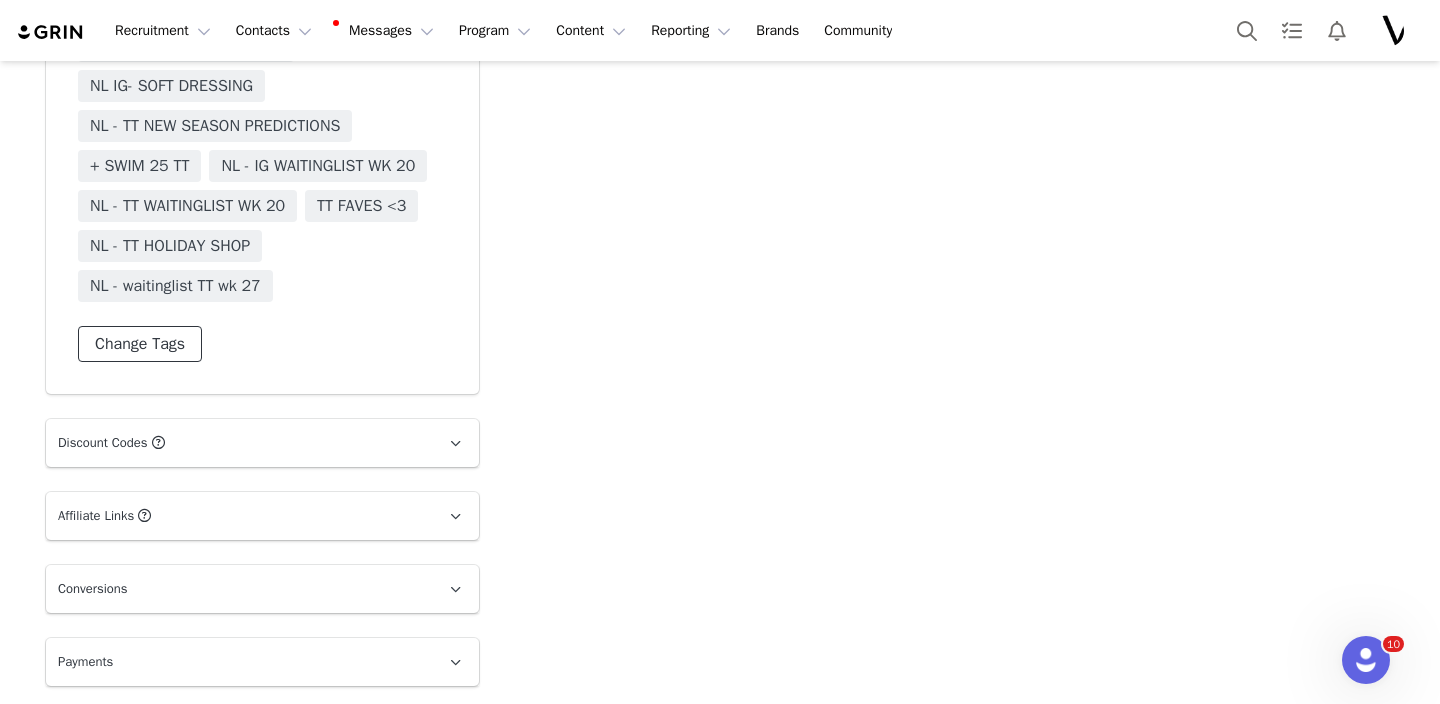 click on "Change Tags" at bounding box center (140, 344) 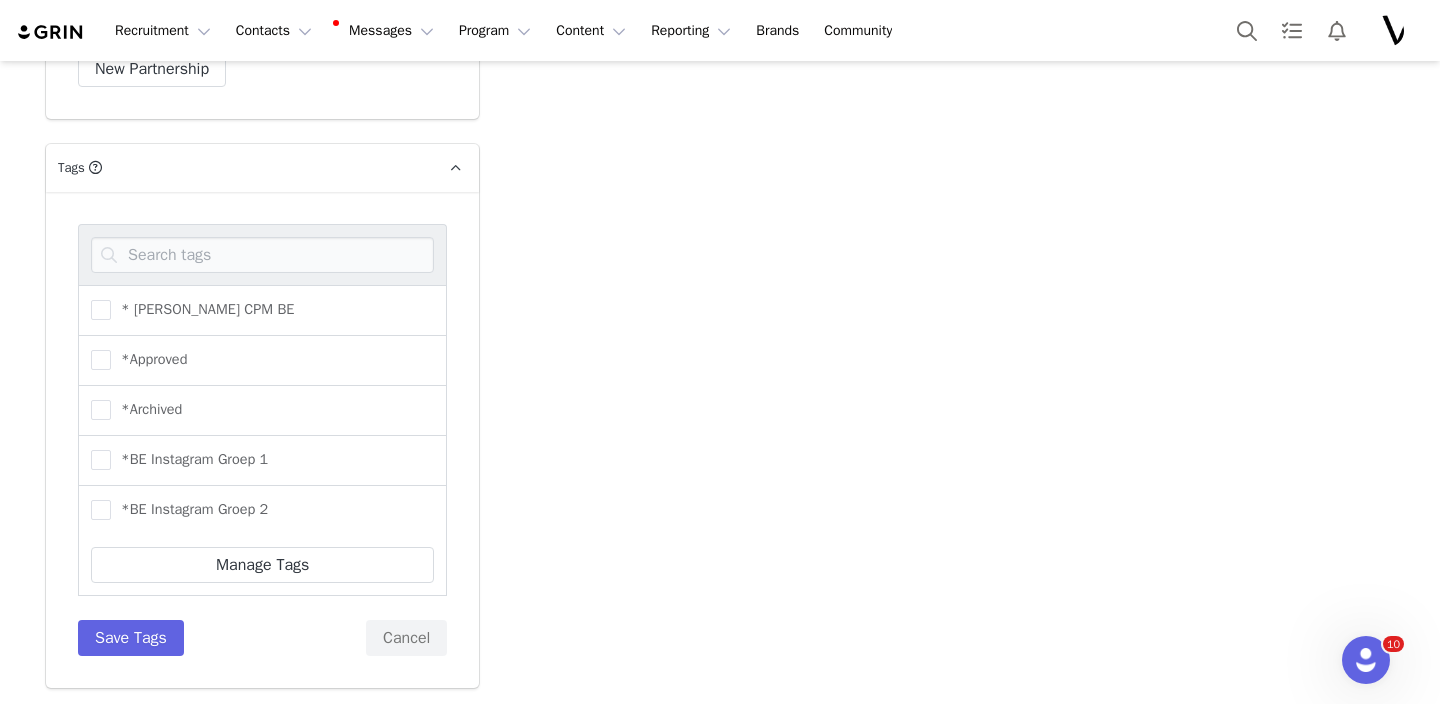 scroll, scrollTop: 3305, scrollLeft: 0, axis: vertical 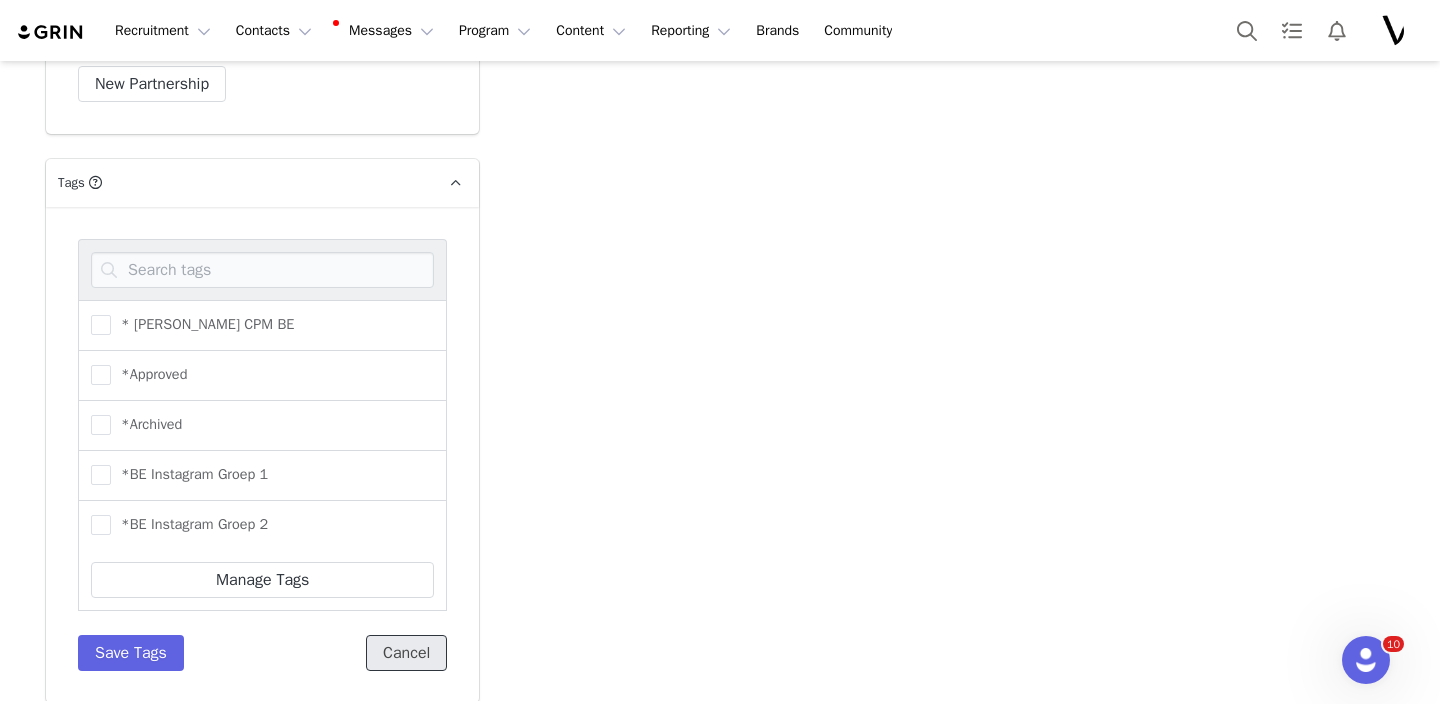 click on "Cancel" at bounding box center [406, 653] 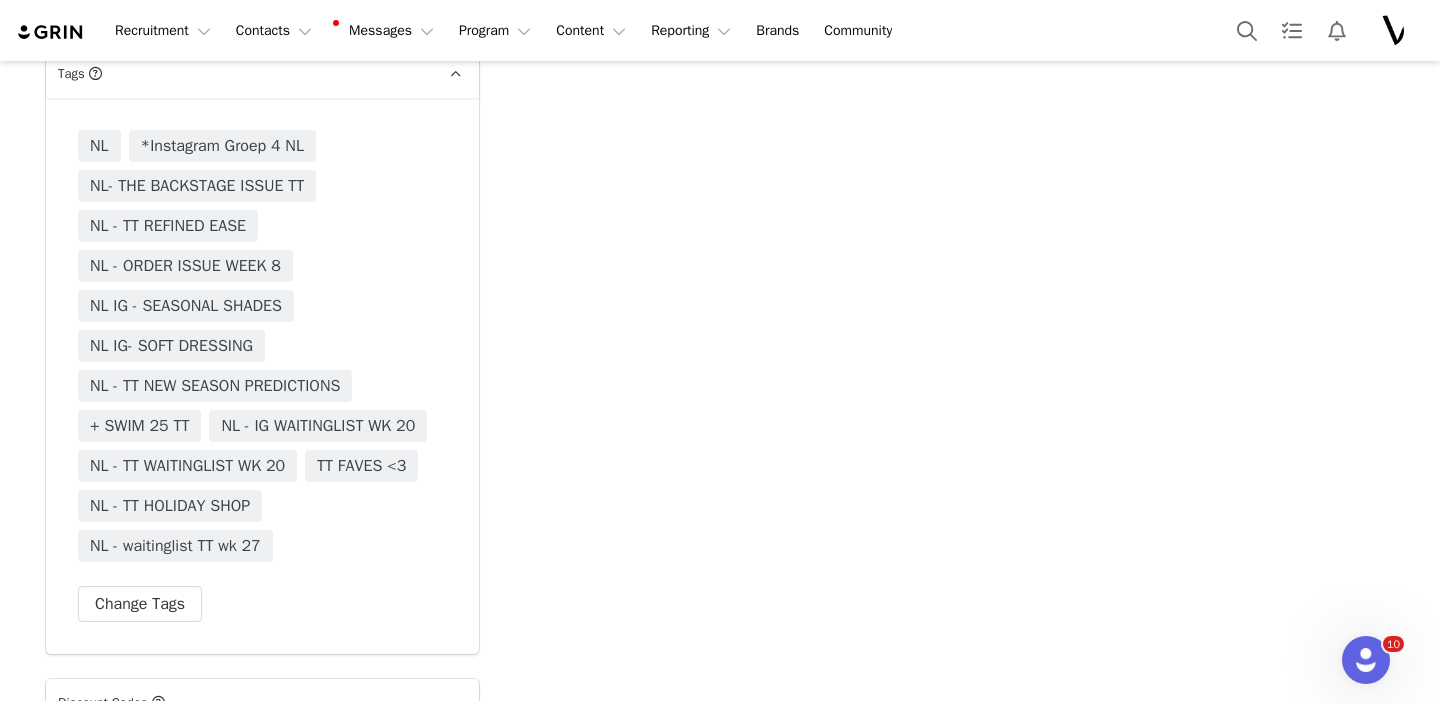 scroll, scrollTop: 3424, scrollLeft: 0, axis: vertical 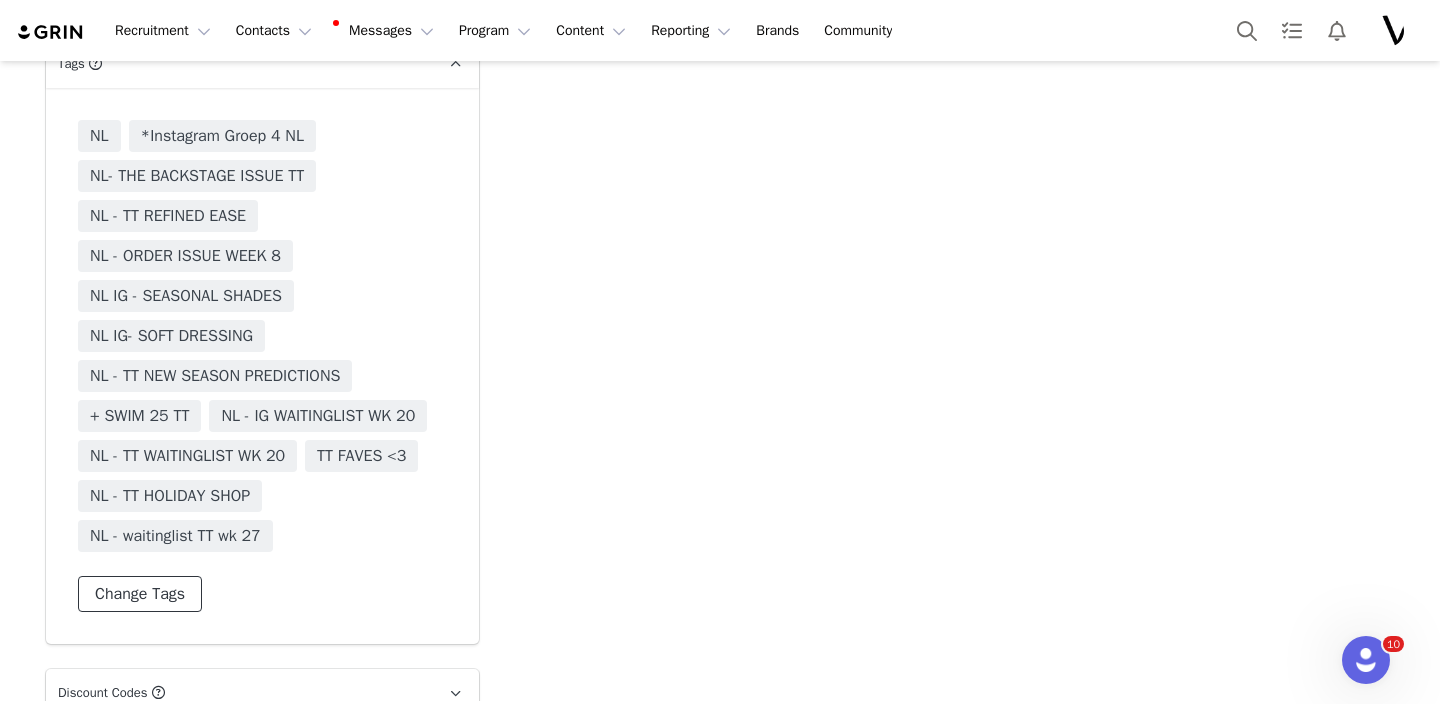 click on "Change Tags" at bounding box center [140, 594] 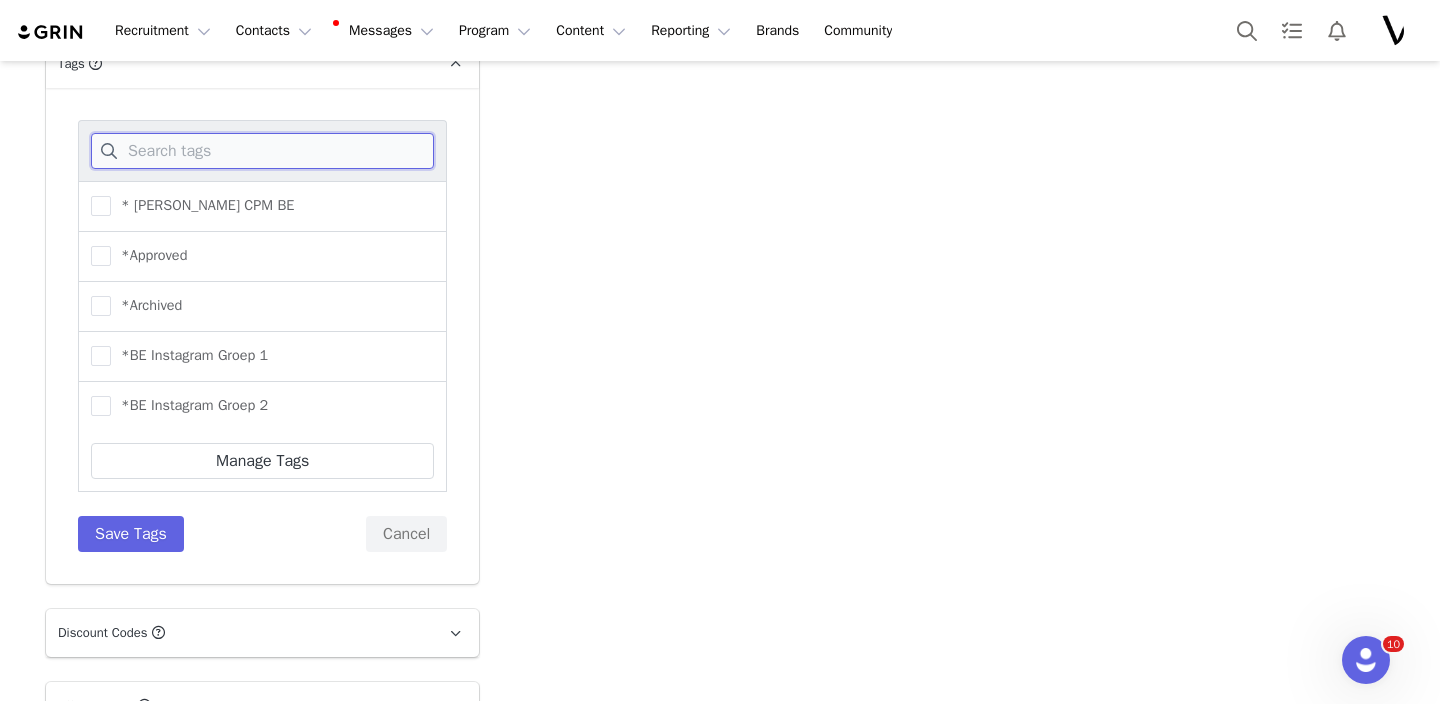 click at bounding box center [262, 151] 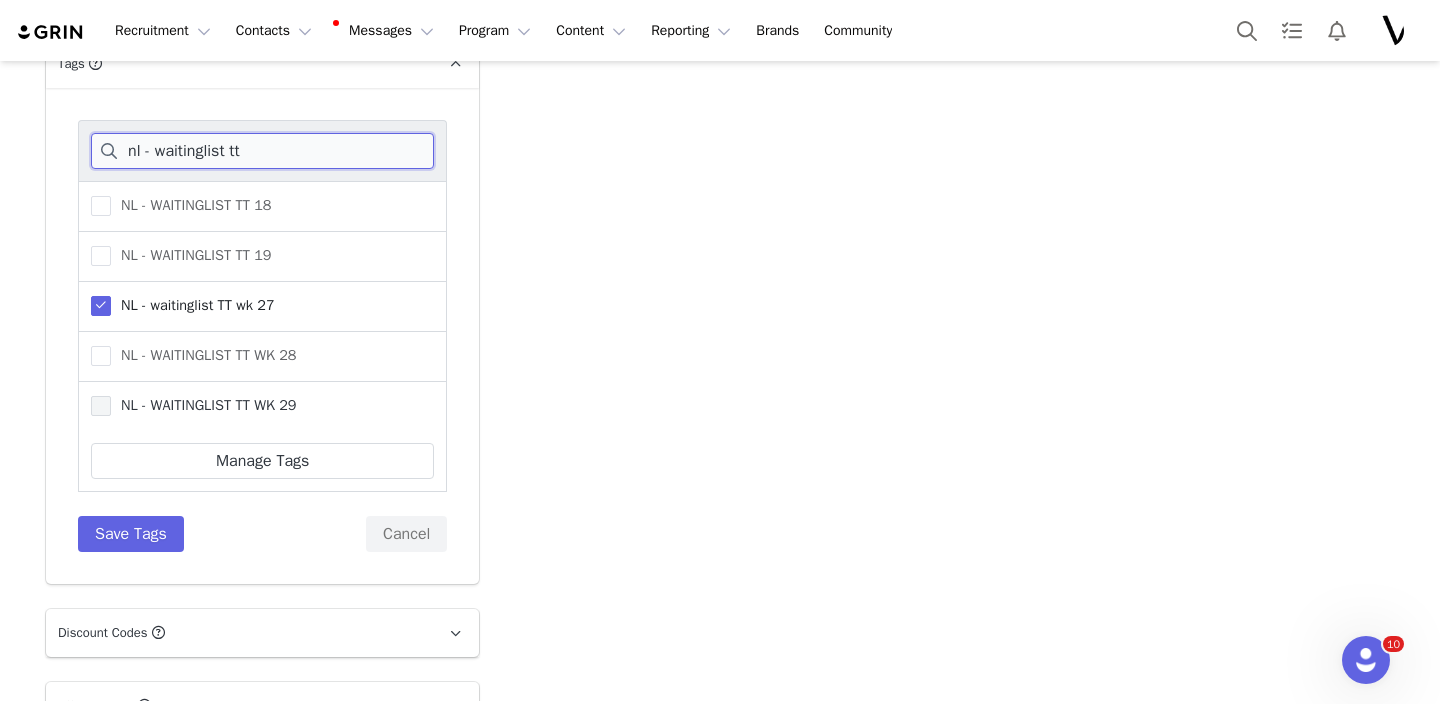 type on "nl - waitinglist tt" 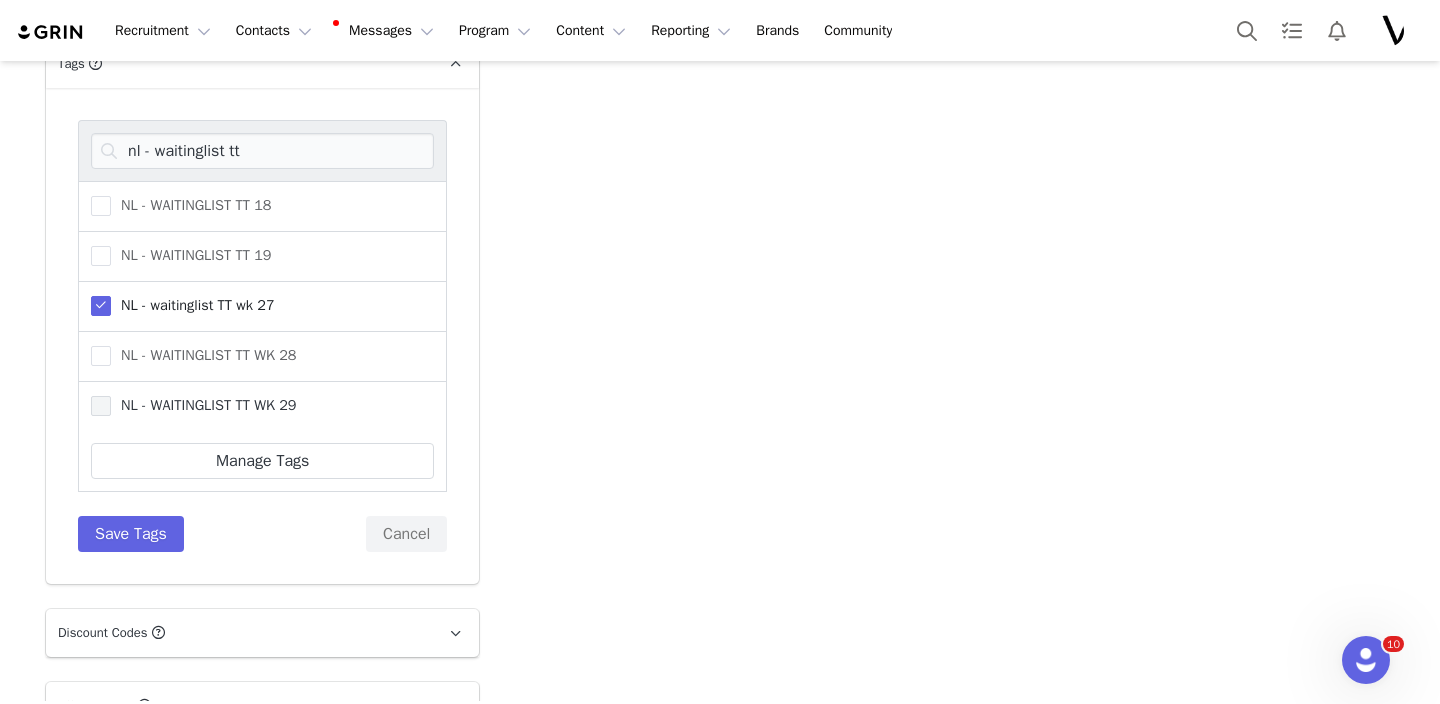 click at bounding box center (101, 406) 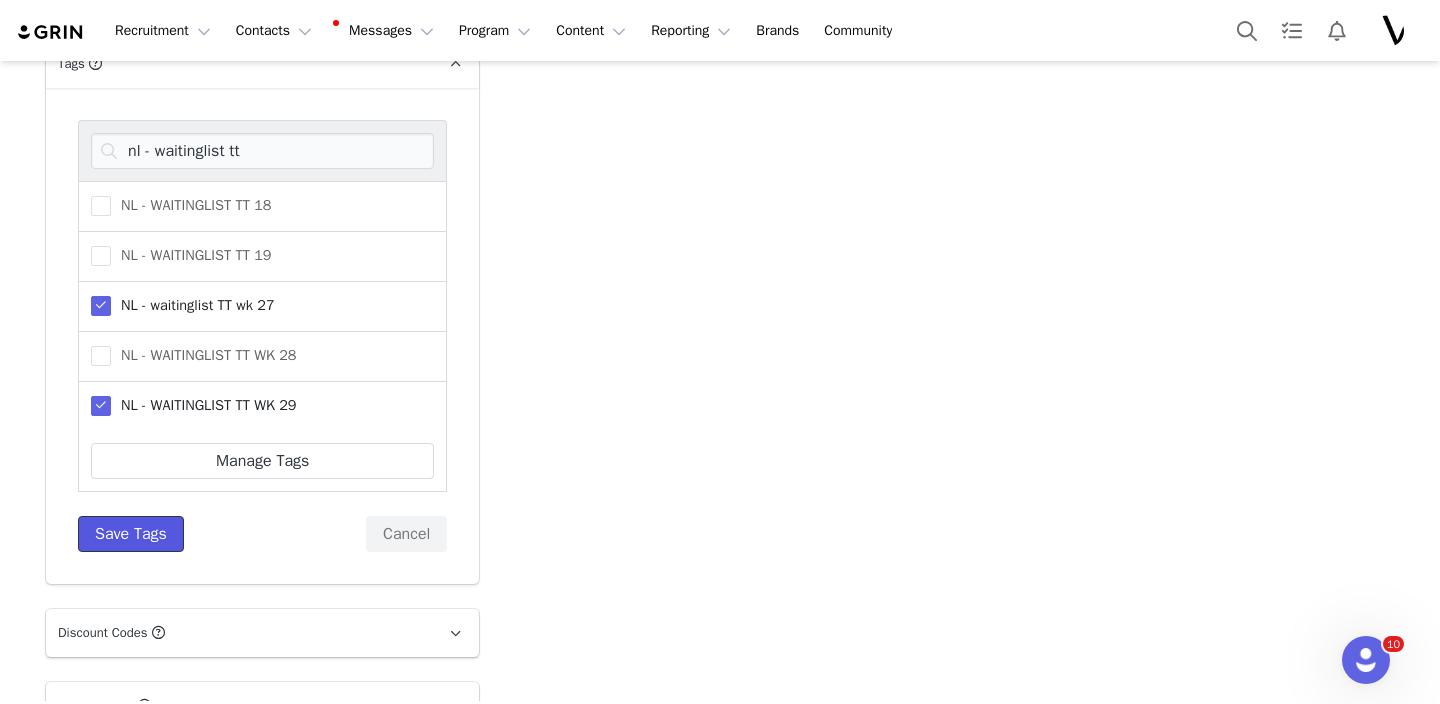 click on "Save Tags" at bounding box center [131, 534] 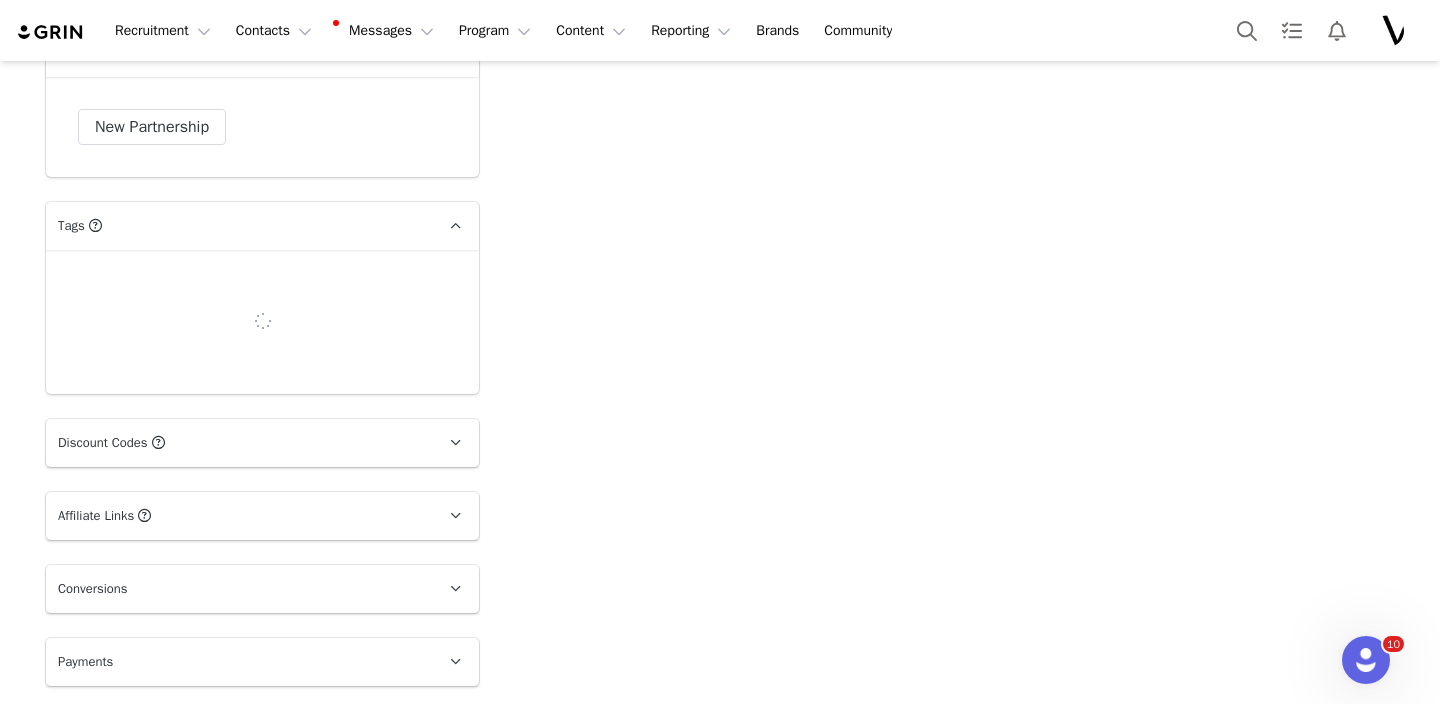 scroll, scrollTop: 3224, scrollLeft: 0, axis: vertical 